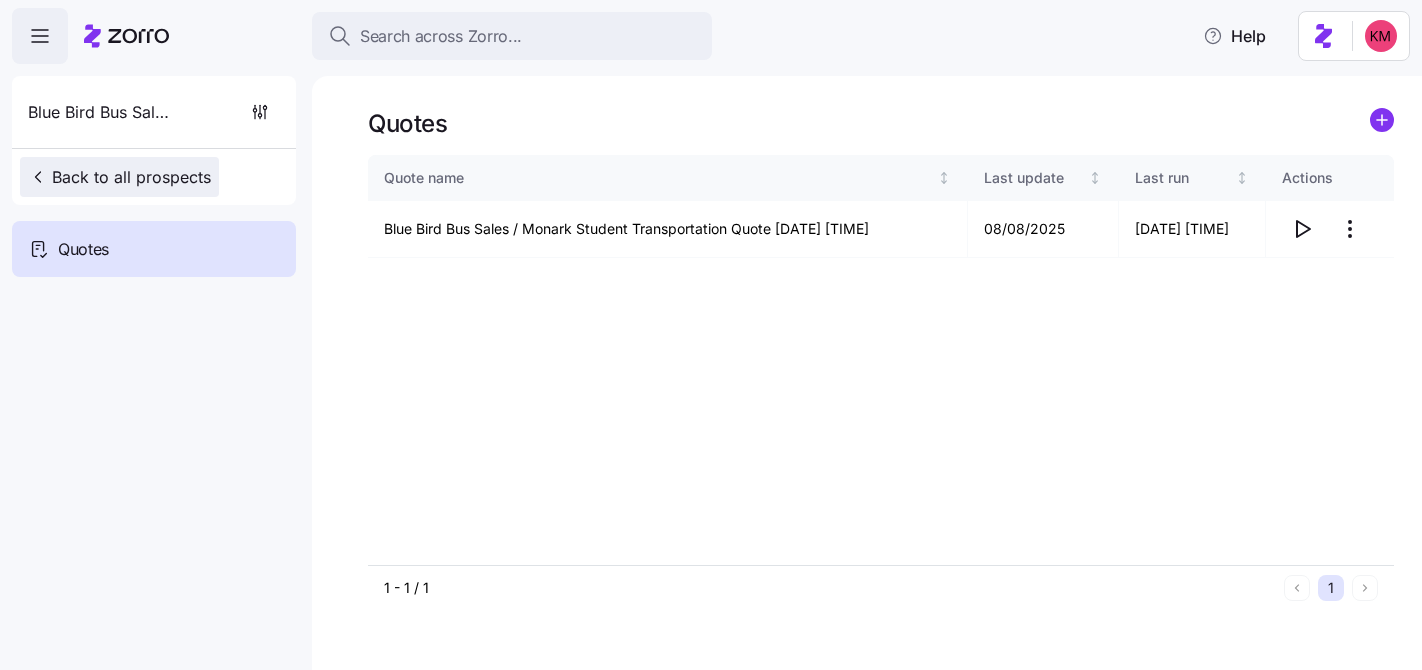 scroll, scrollTop: 0, scrollLeft: 0, axis: both 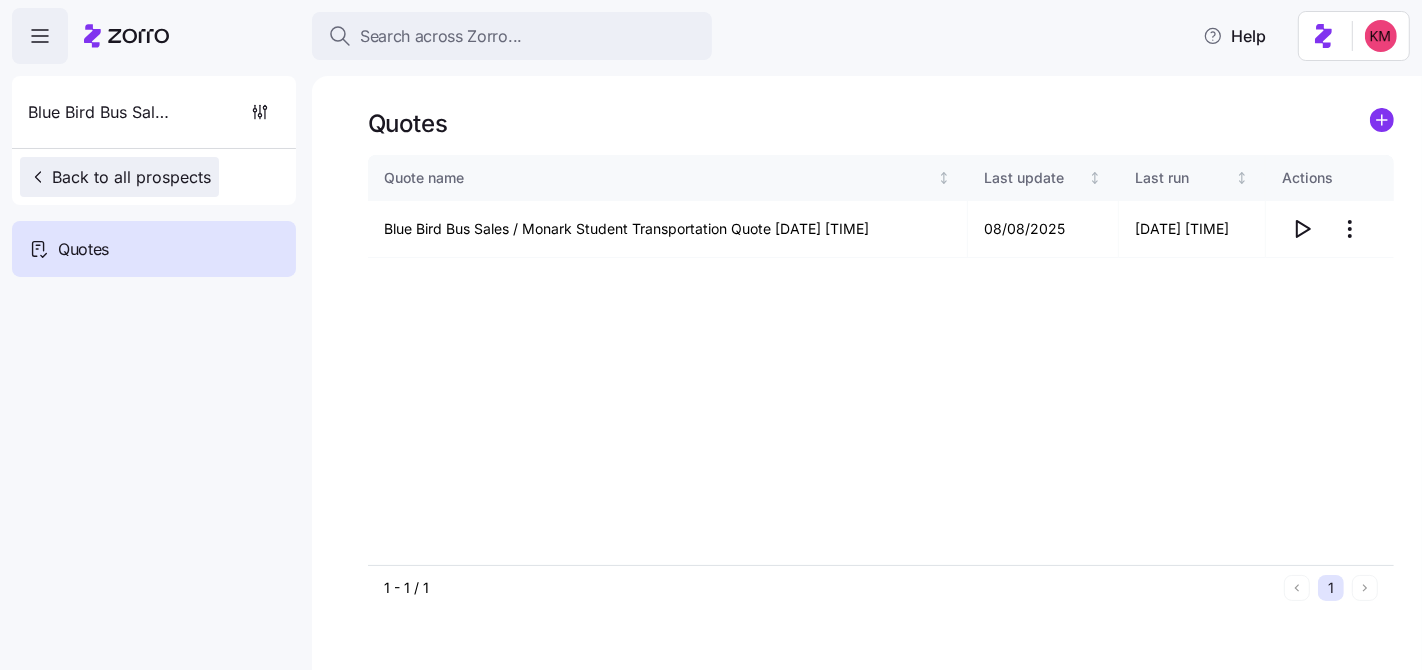 click on "Back to all prospects" at bounding box center [119, 177] 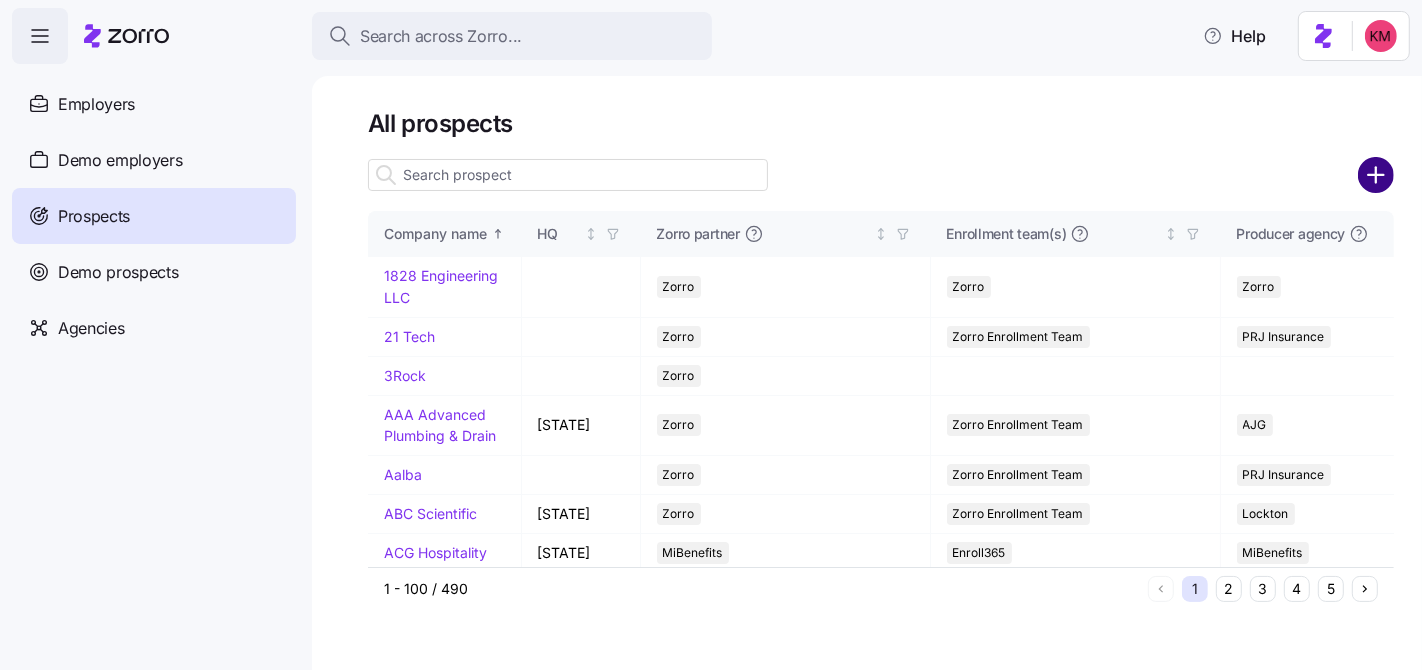 click 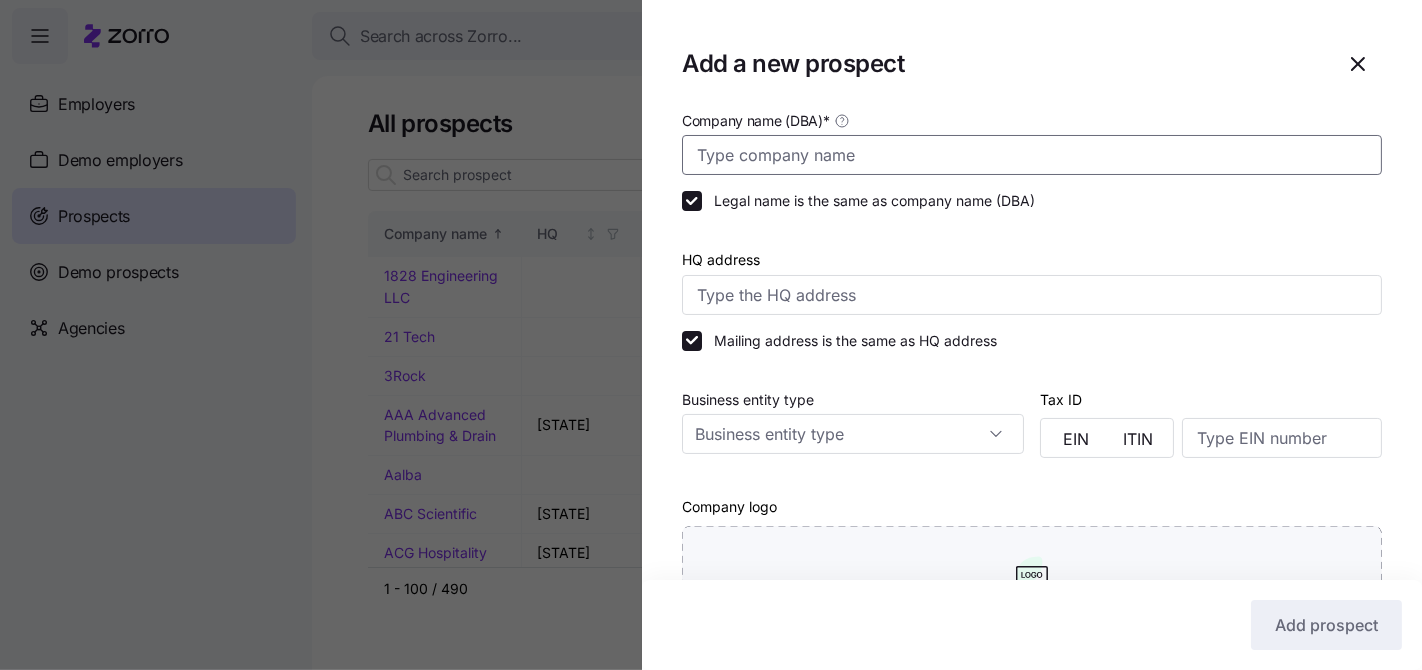 click on "Company name (DBA)  *" at bounding box center (1032, 155) 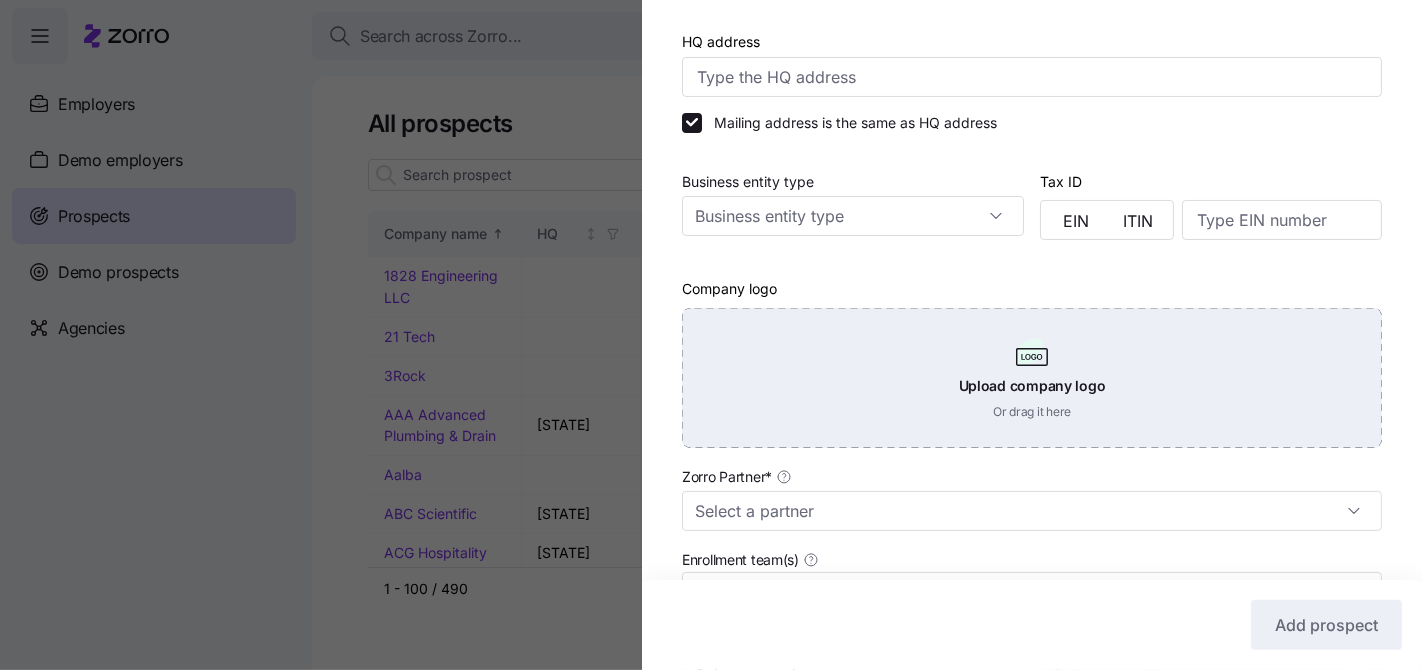 scroll, scrollTop: 341, scrollLeft: 0, axis: vertical 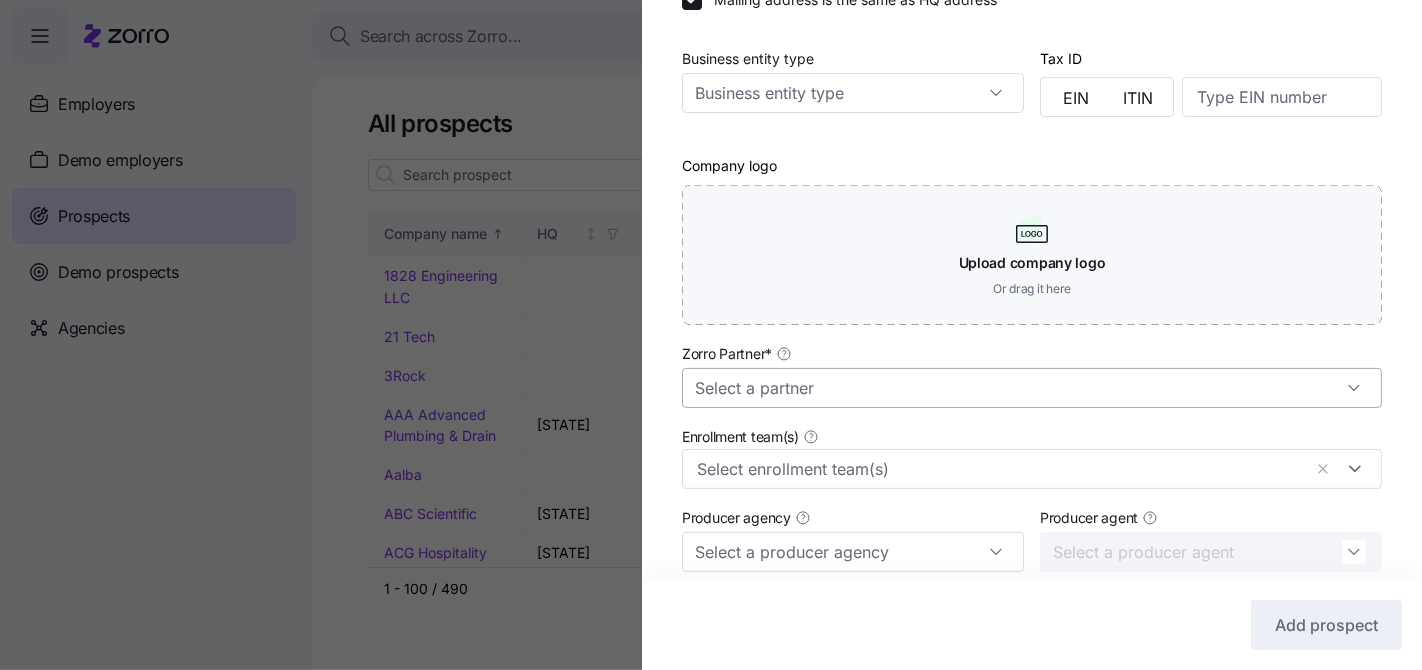 type on "Webster Printing" 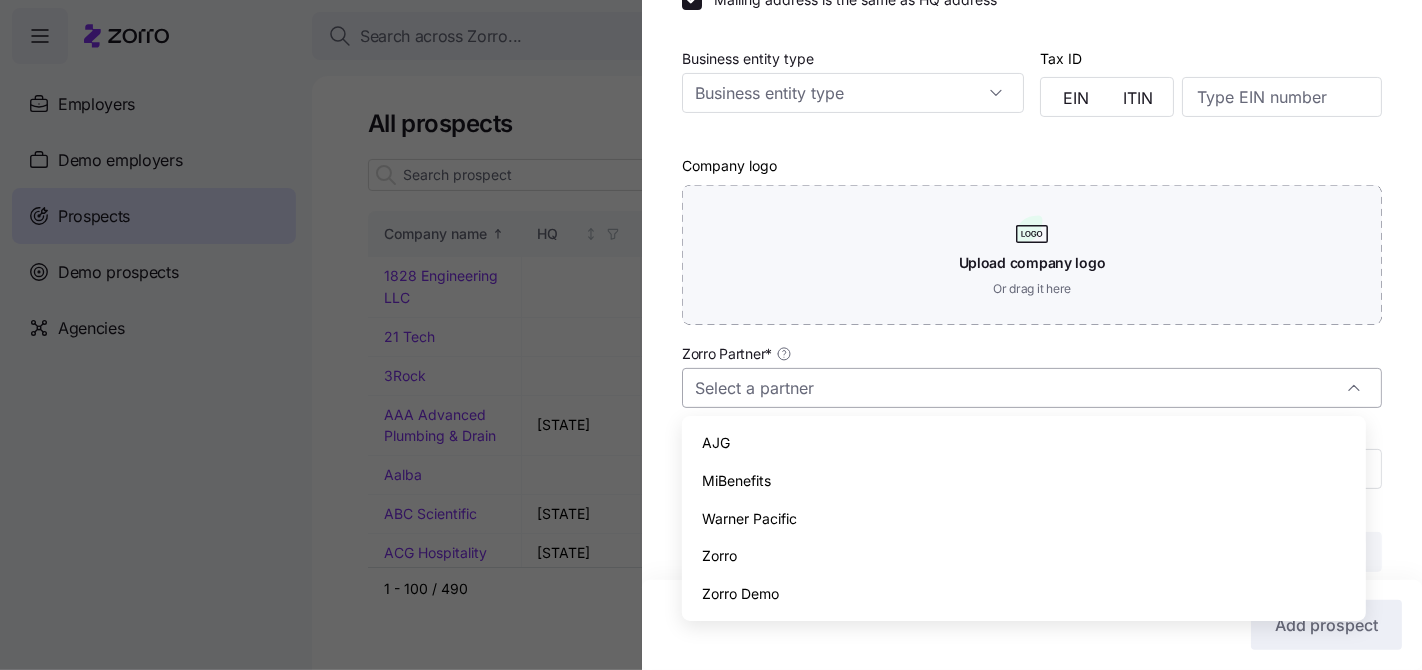 click on "Zorro Partner  *" at bounding box center [1032, 388] 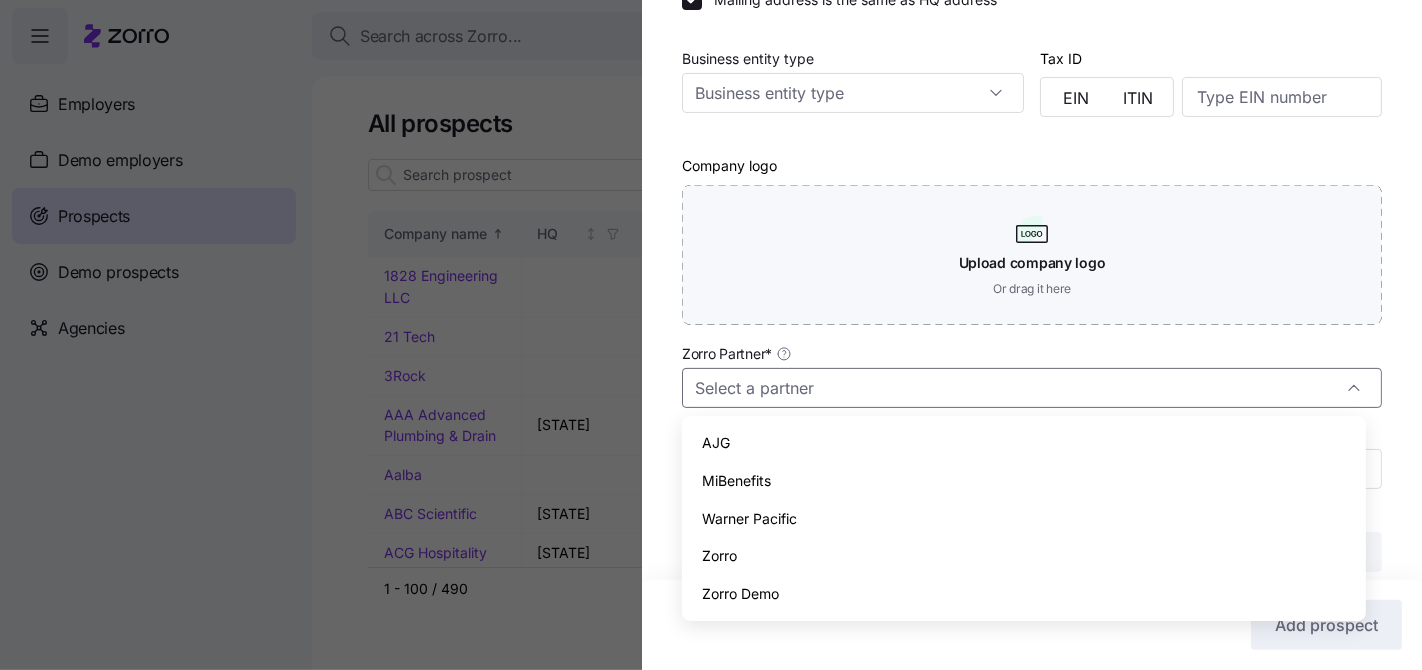 click on "Zorro" at bounding box center [1023, 556] 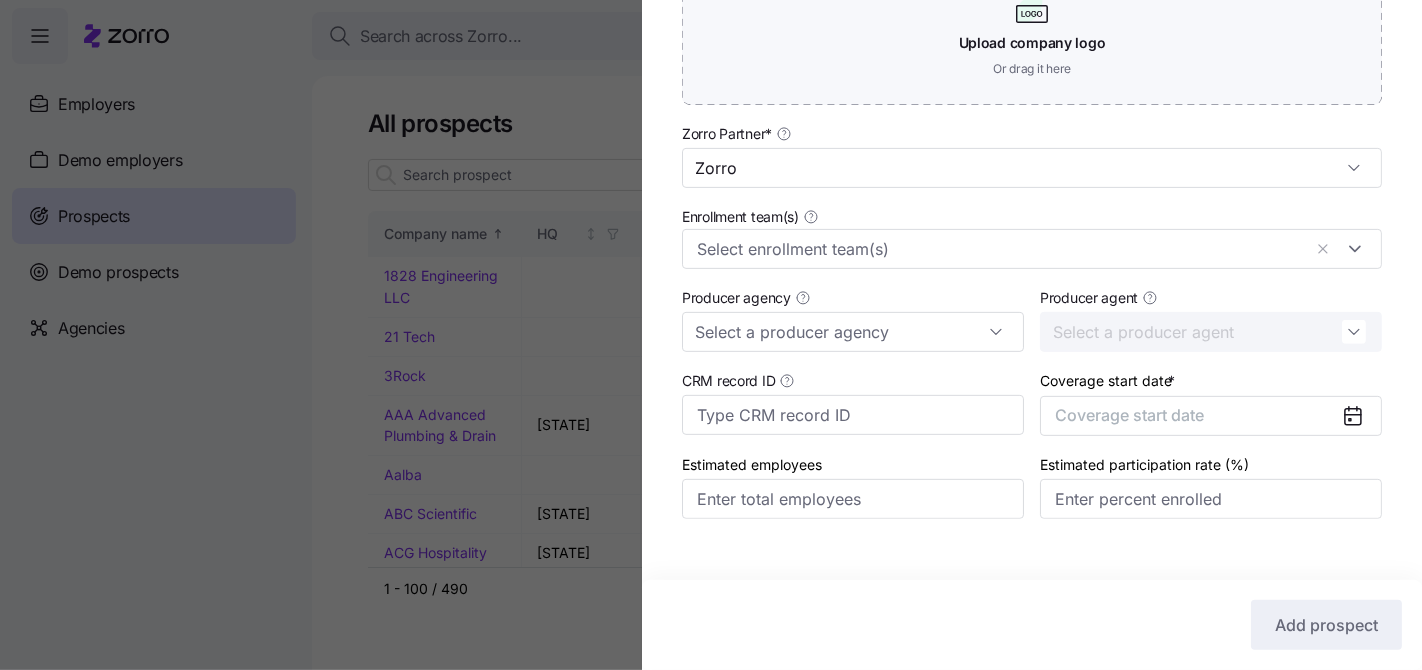 scroll, scrollTop: 588, scrollLeft: 0, axis: vertical 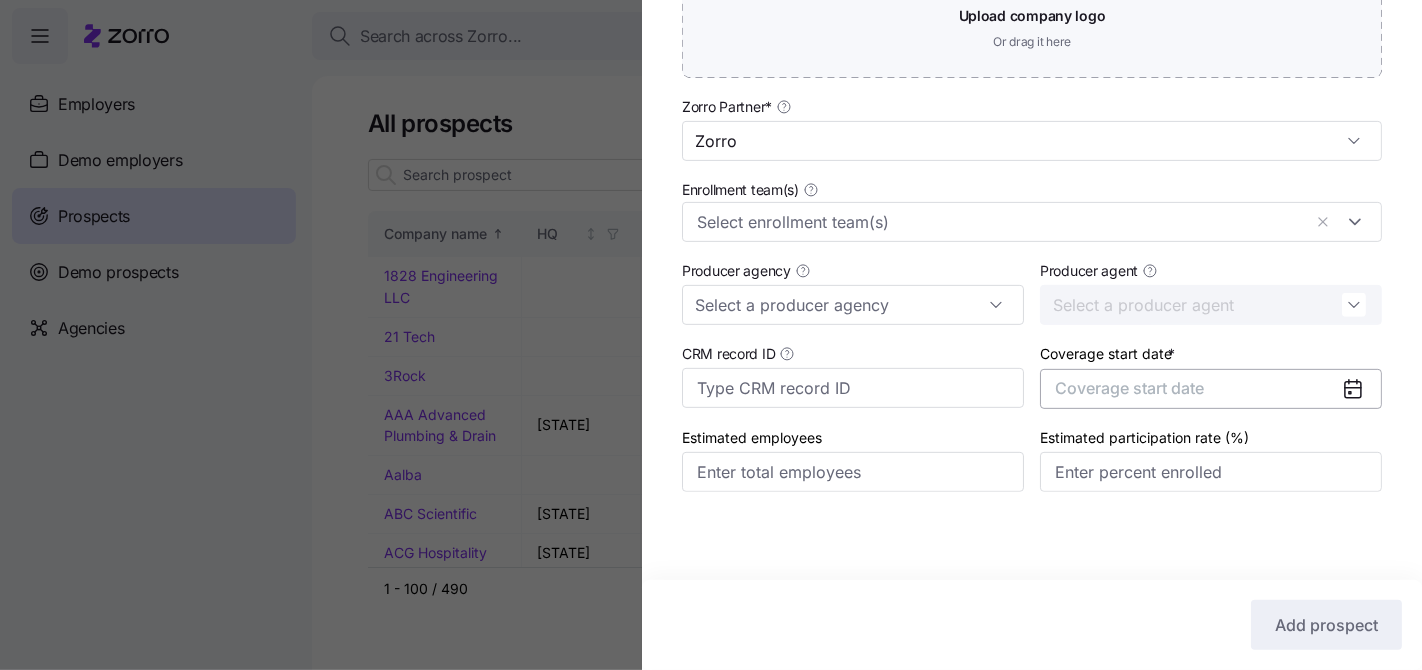 click on "Coverage start date" at bounding box center [1211, 389] 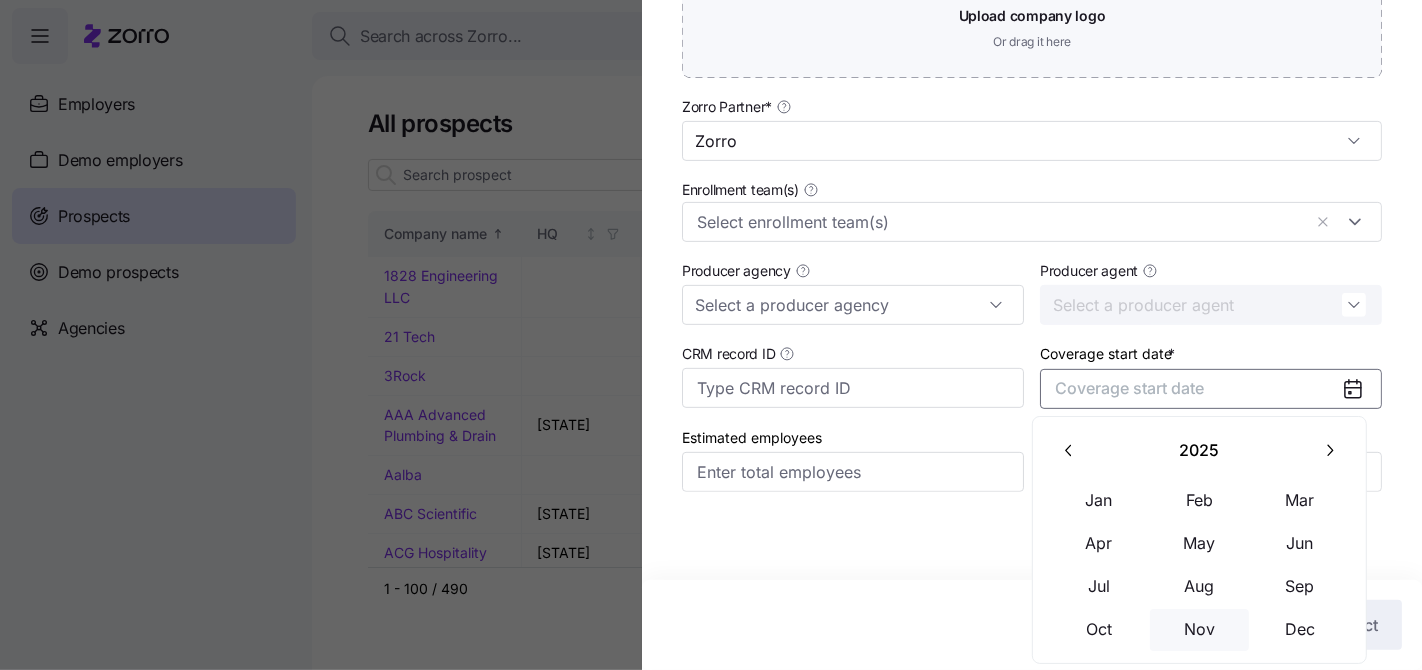 click on "Nov" at bounding box center (1200, 630) 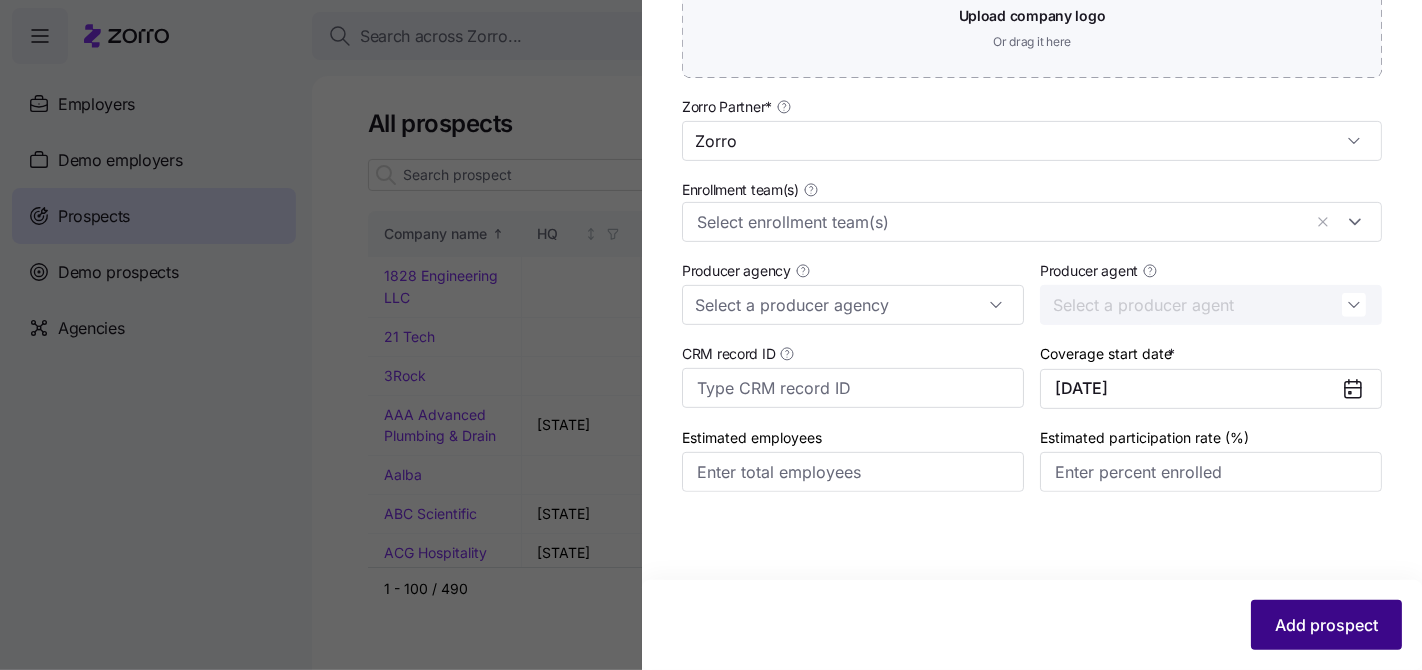 click on "Add prospect" at bounding box center (1326, 625) 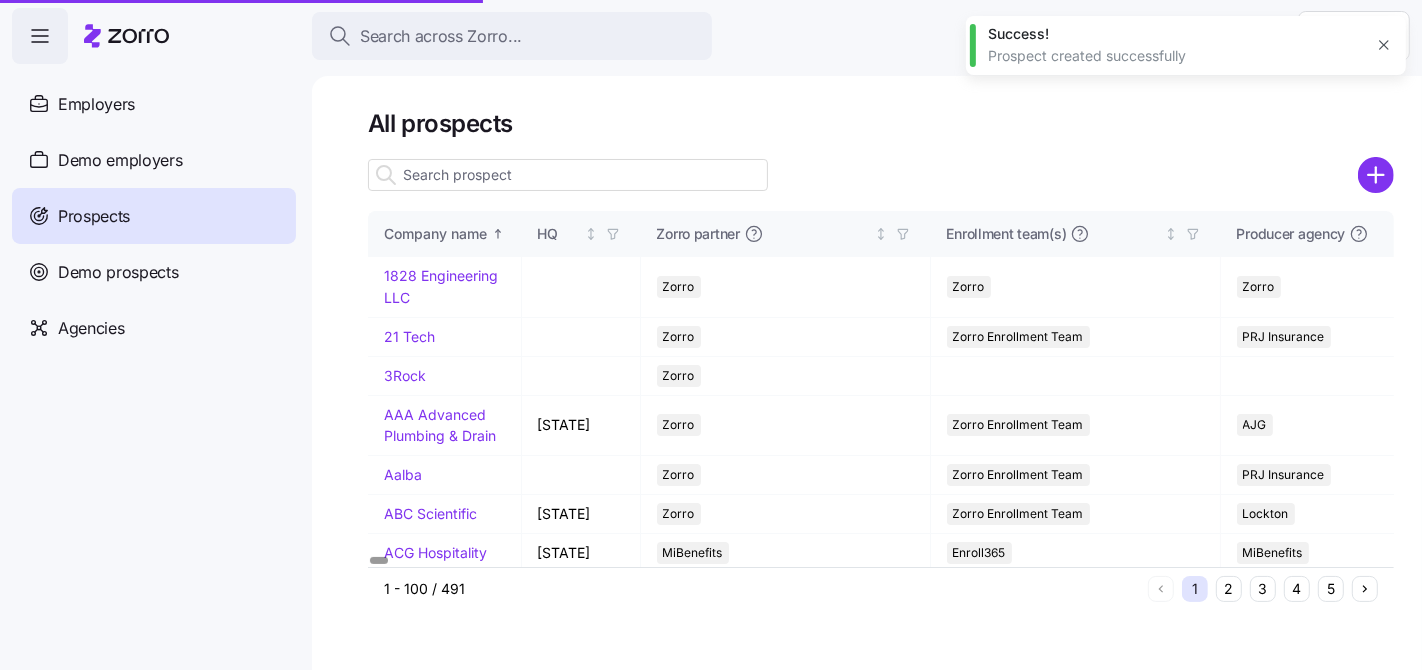 click at bounding box center (568, 175) 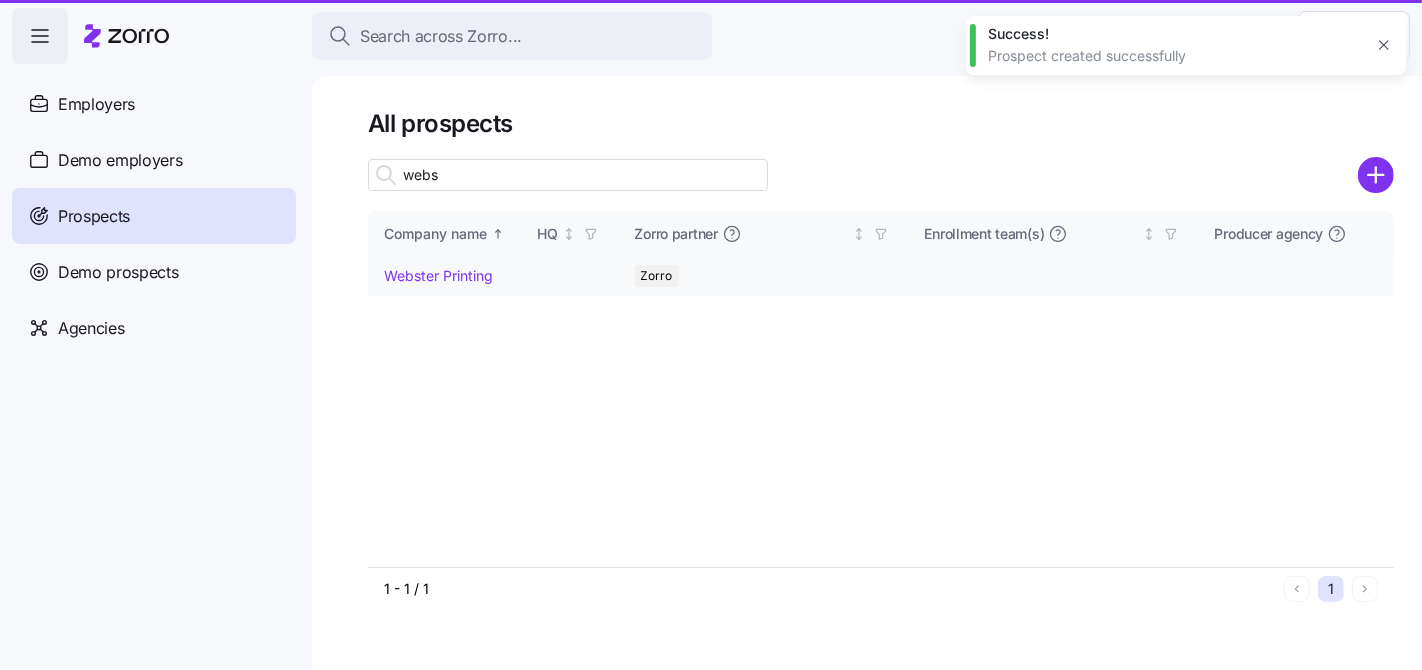 type on "webs" 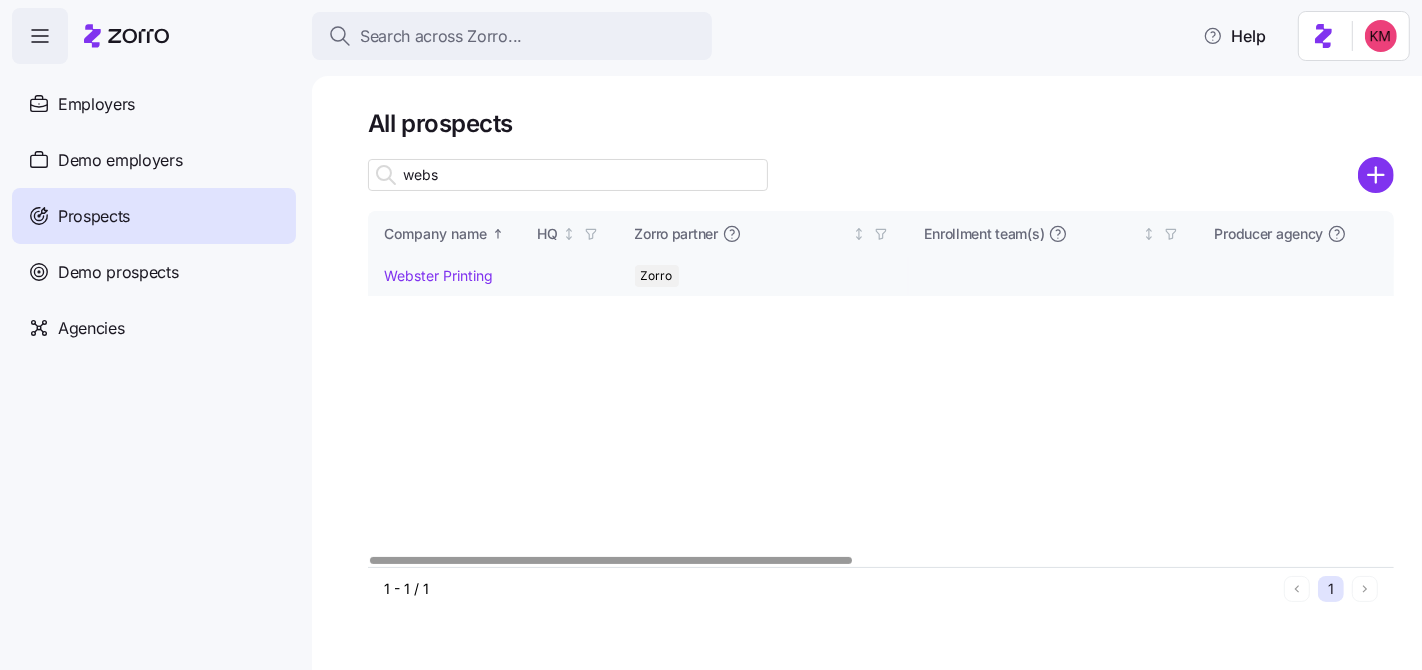 click on "Webster Printing" at bounding box center (438, 275) 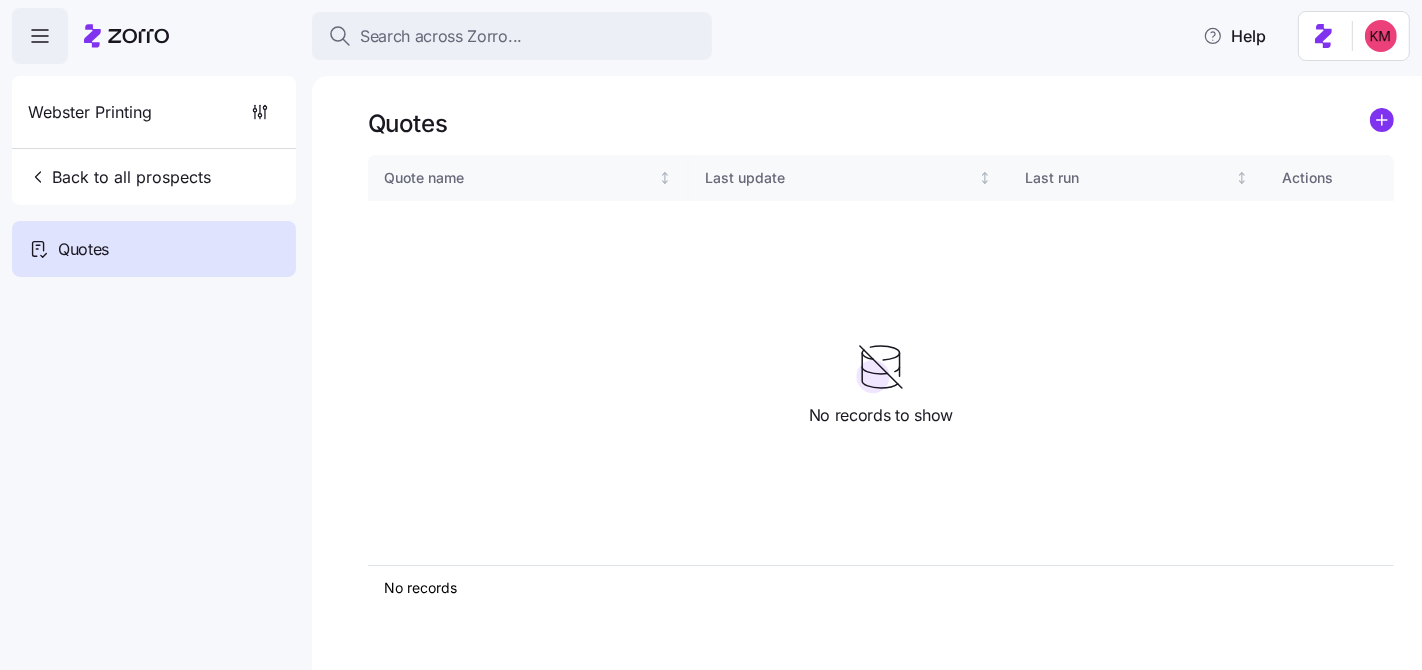 click on "Quotes Quote name Last update Last run Actions No records 1 No records to show" at bounding box center [867, 373] 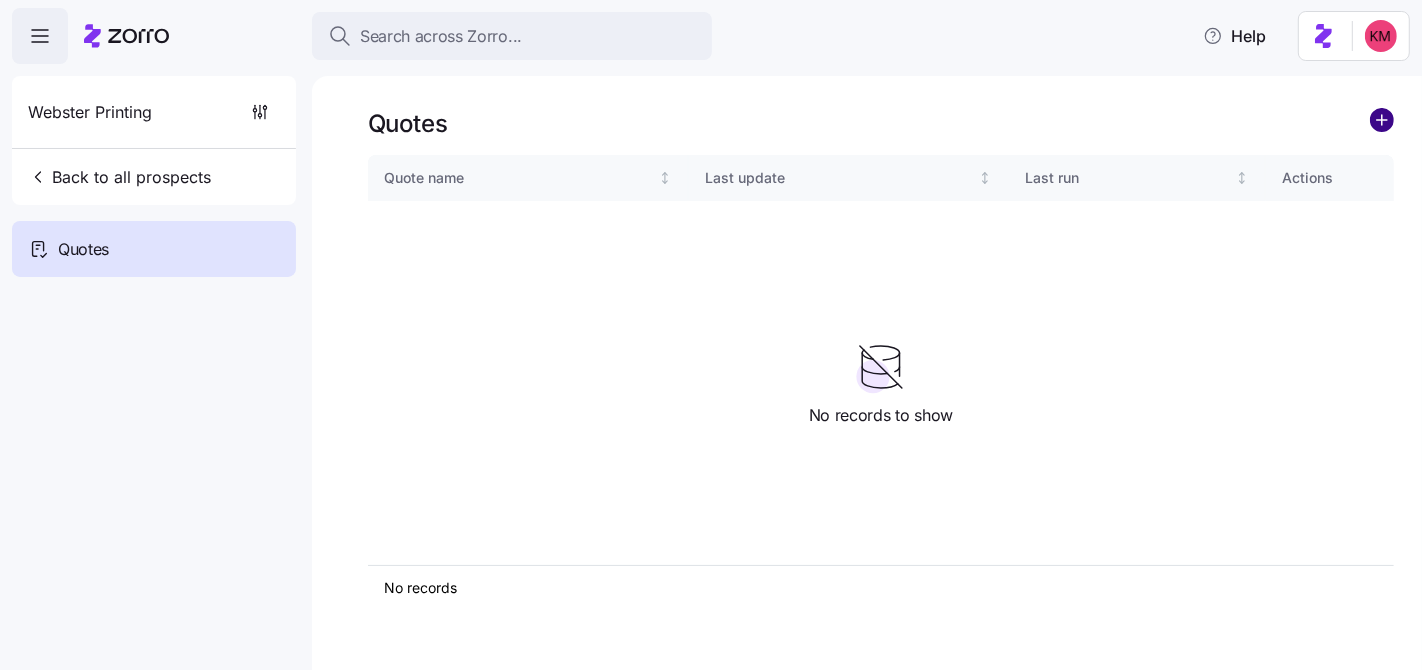 drag, startPoint x: 1387, startPoint y: 122, endPoint x: 1298, endPoint y: 154, distance: 94.57801 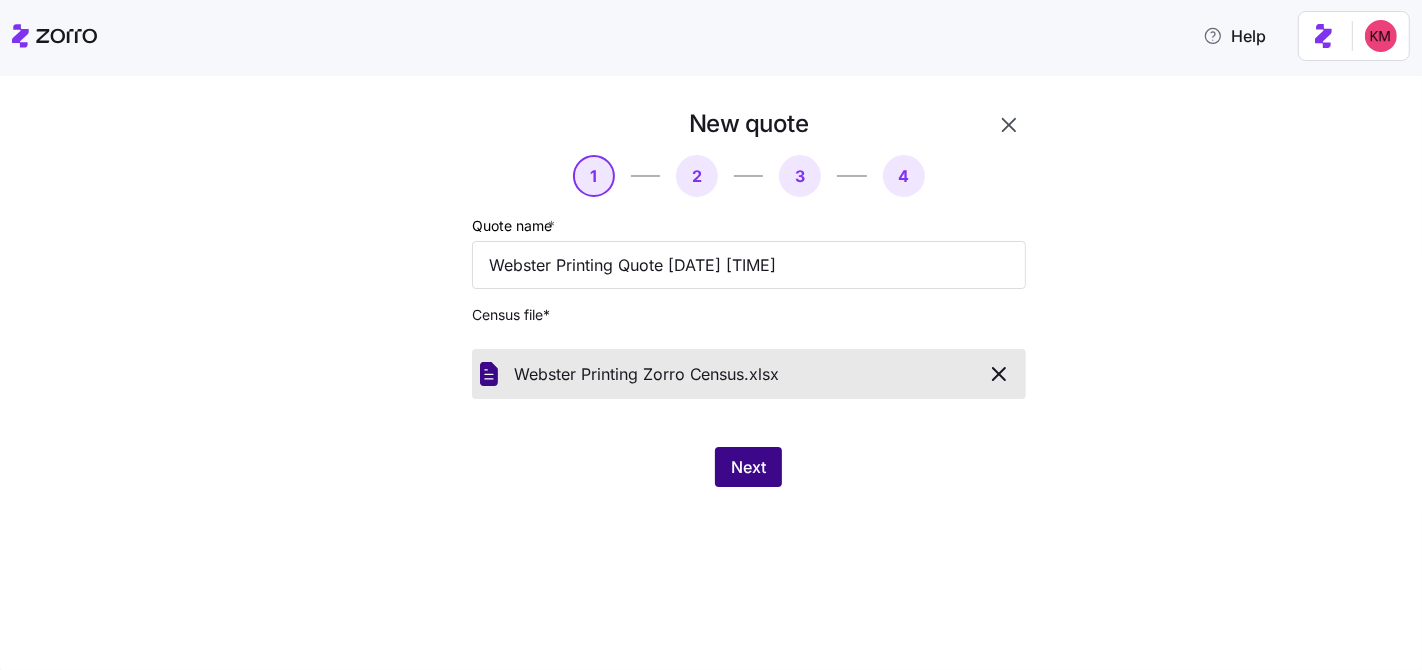 click on "Next" at bounding box center [748, 467] 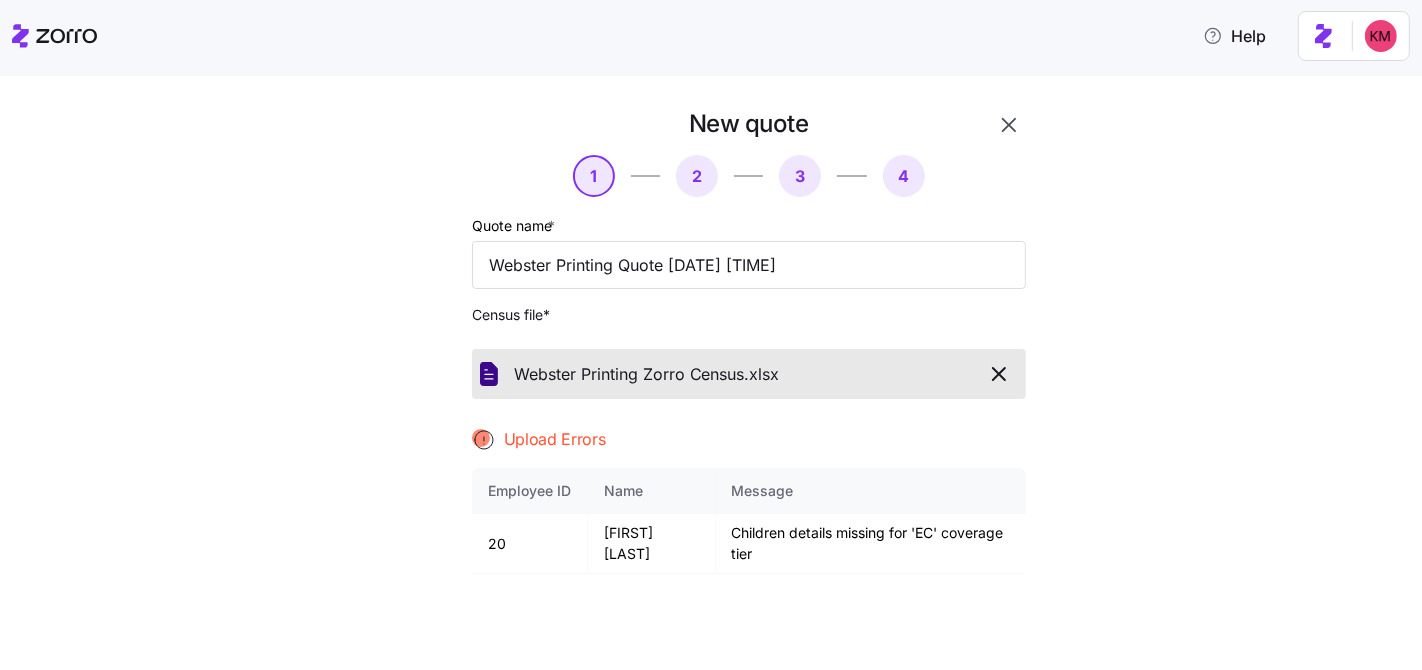 click on "Census file *" at bounding box center [749, 315] 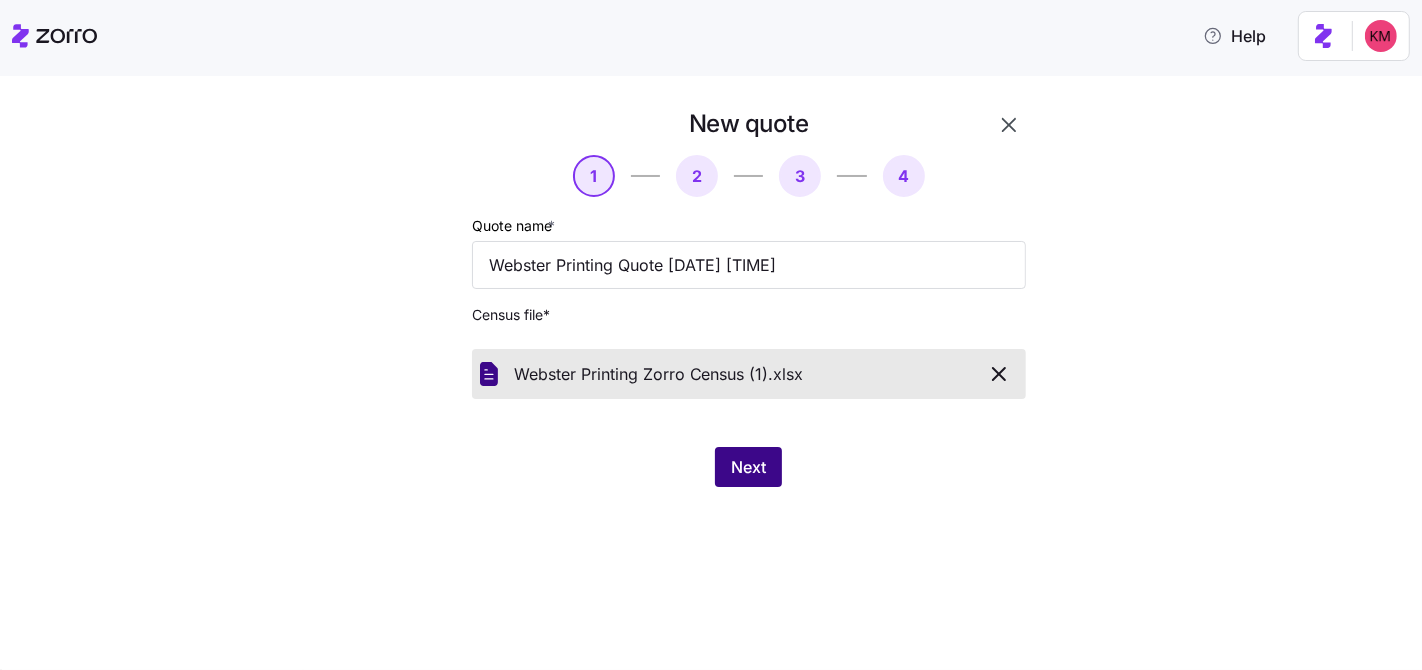 drag, startPoint x: 818, startPoint y: 515, endPoint x: 763, endPoint y: 477, distance: 66.85058 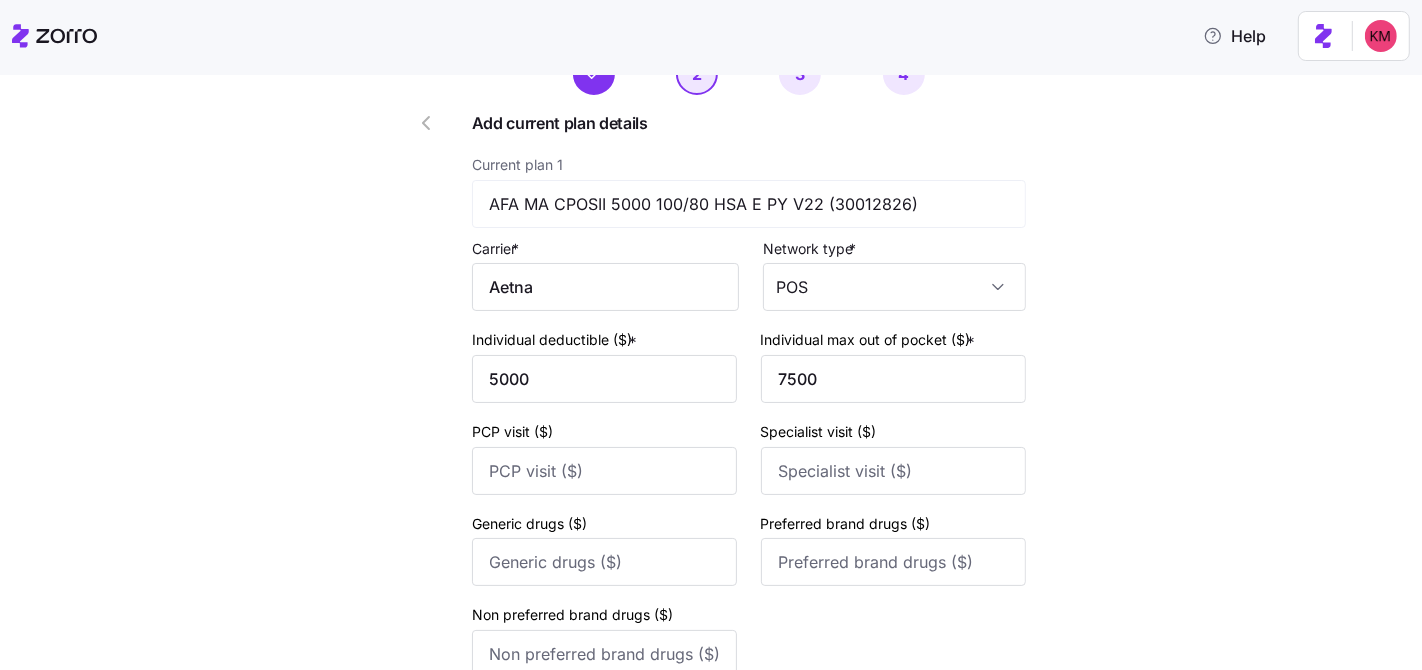 scroll, scrollTop: 307, scrollLeft: 0, axis: vertical 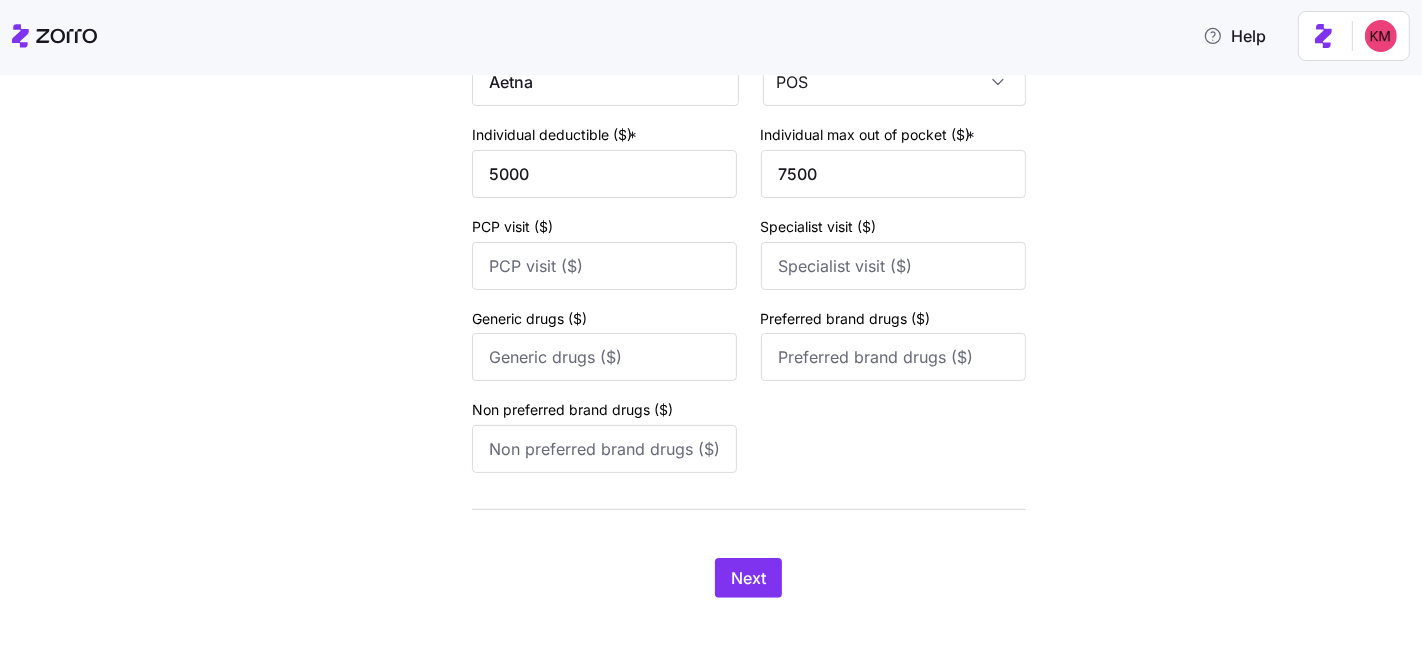 click on "Next" at bounding box center (749, 578) 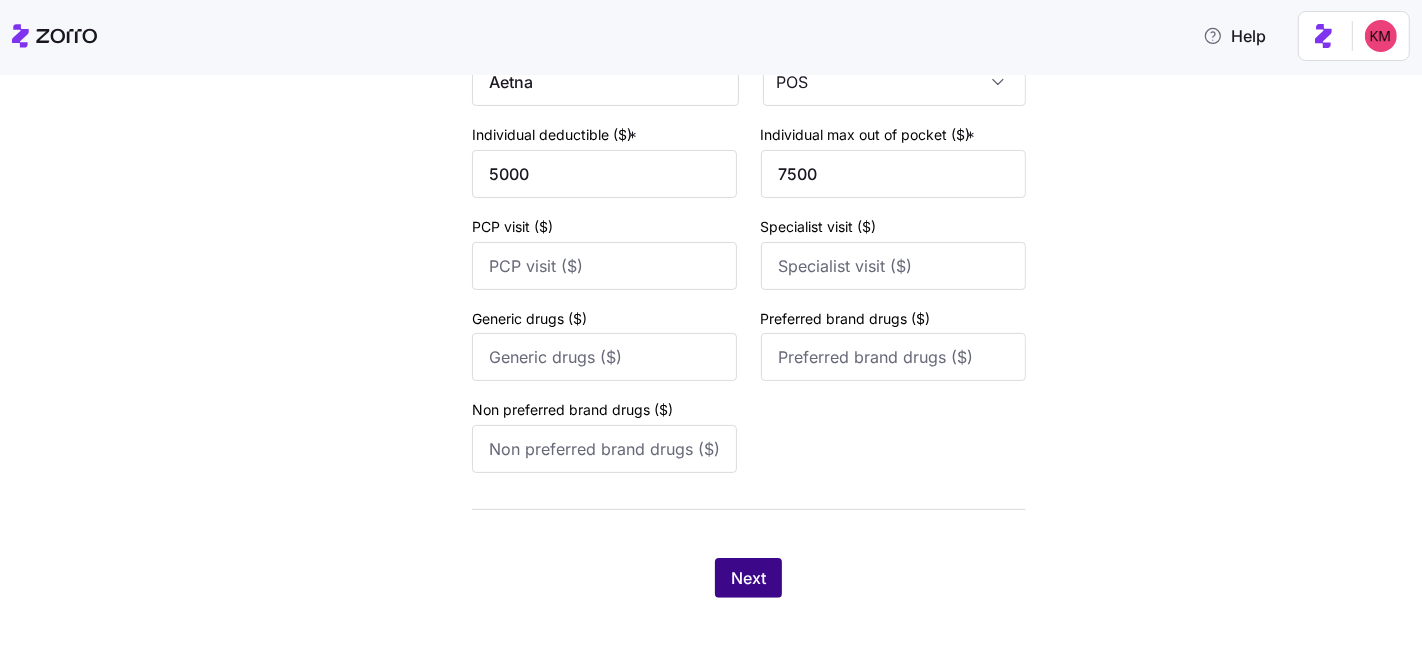click on "Next" at bounding box center (748, 578) 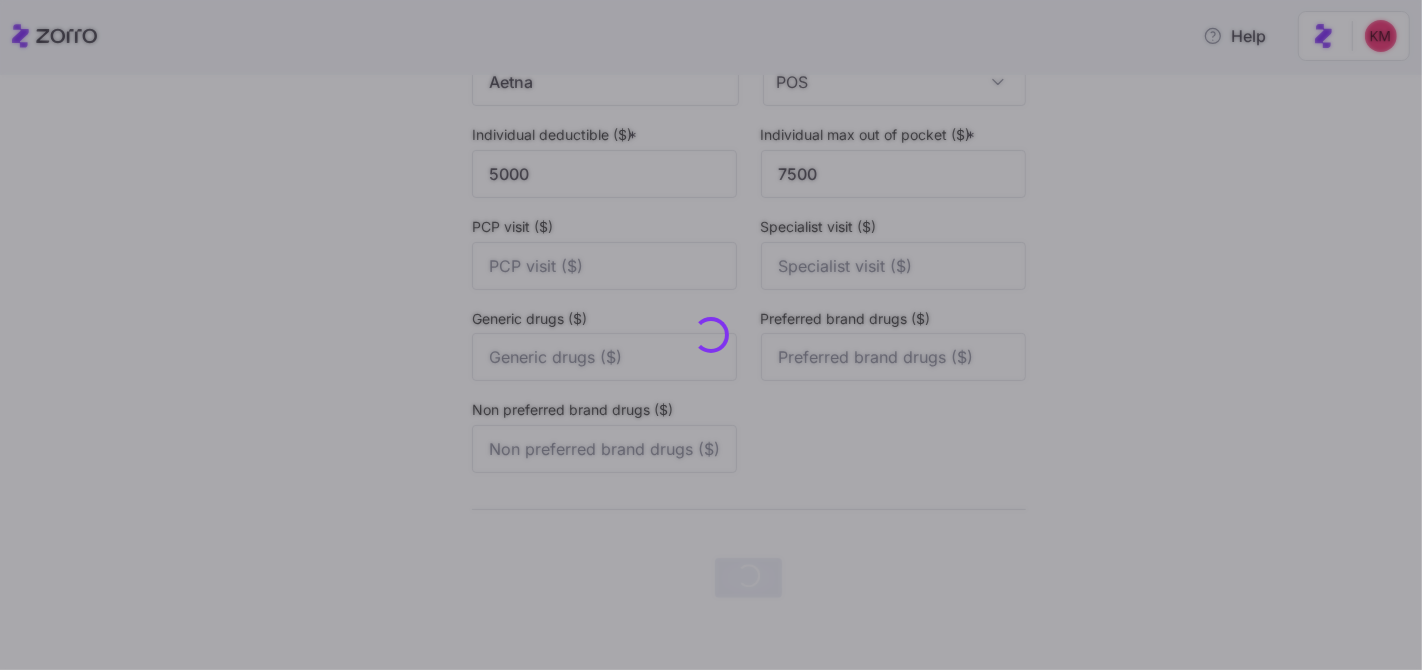 scroll, scrollTop: 0, scrollLeft: 0, axis: both 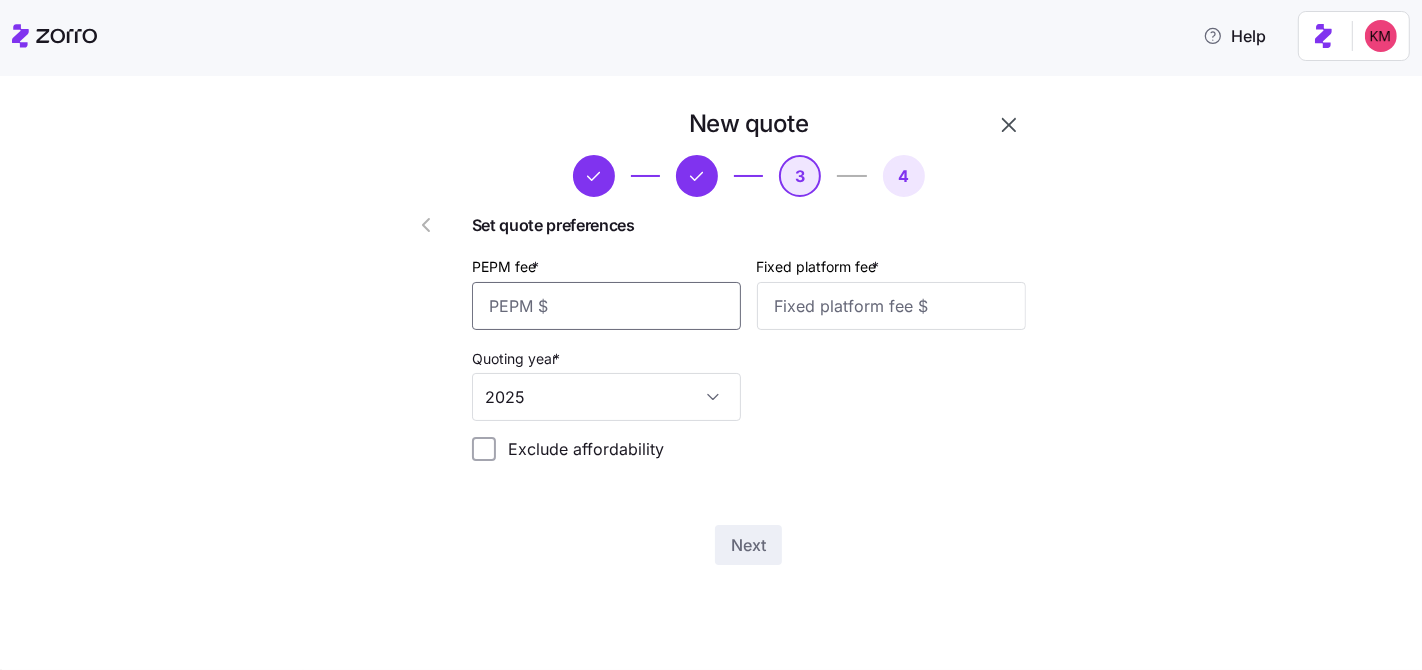 click on "PEPM fee  *" at bounding box center (606, 306) 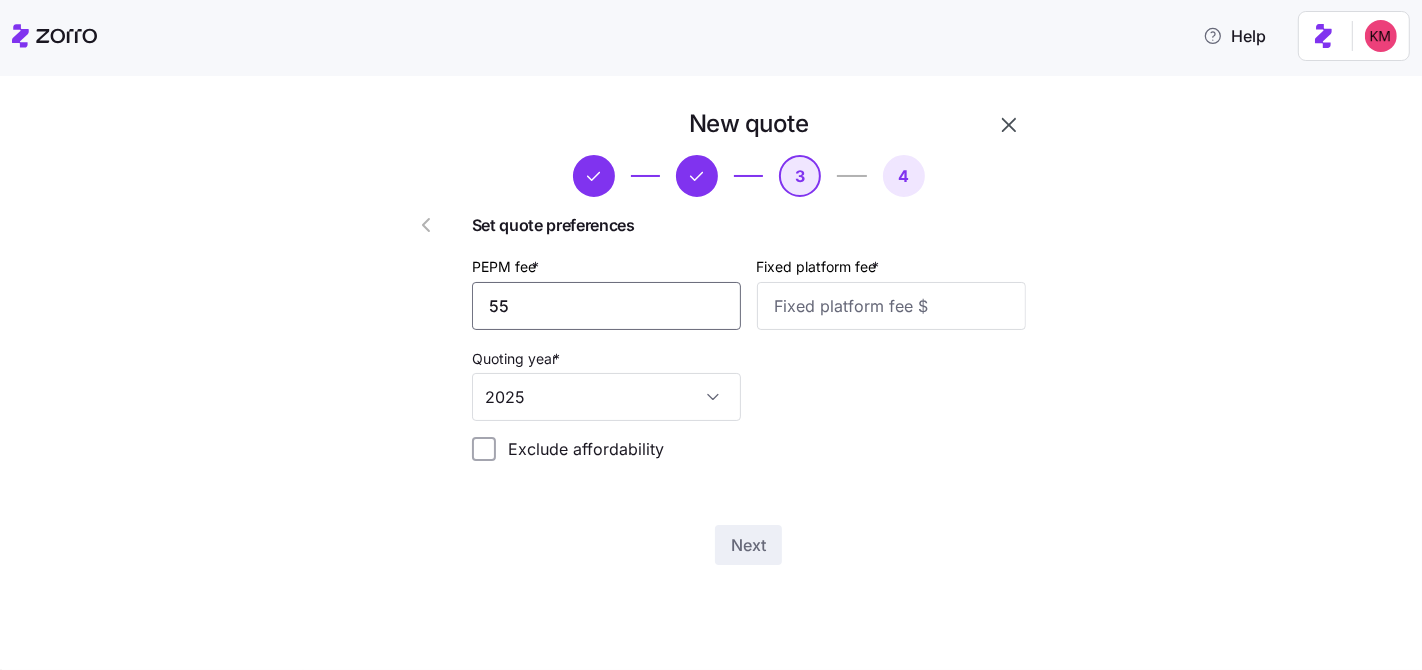 type on "55" 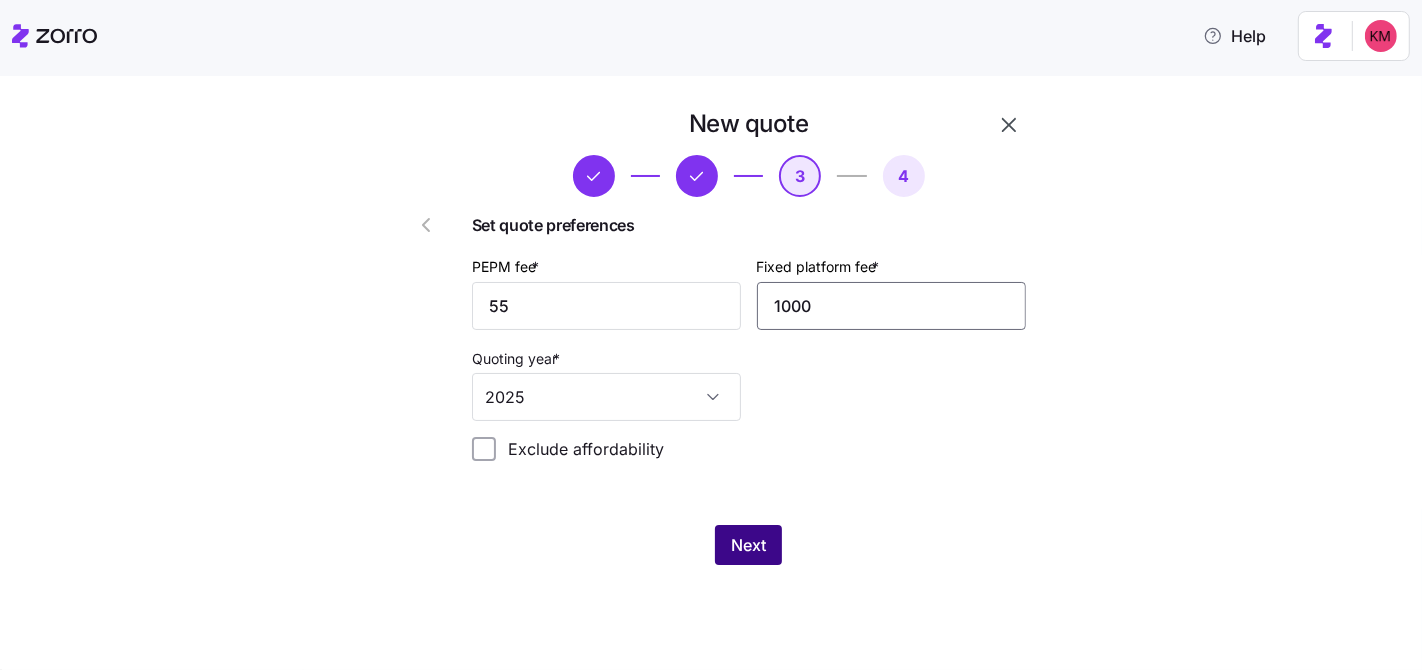 type on "1000" 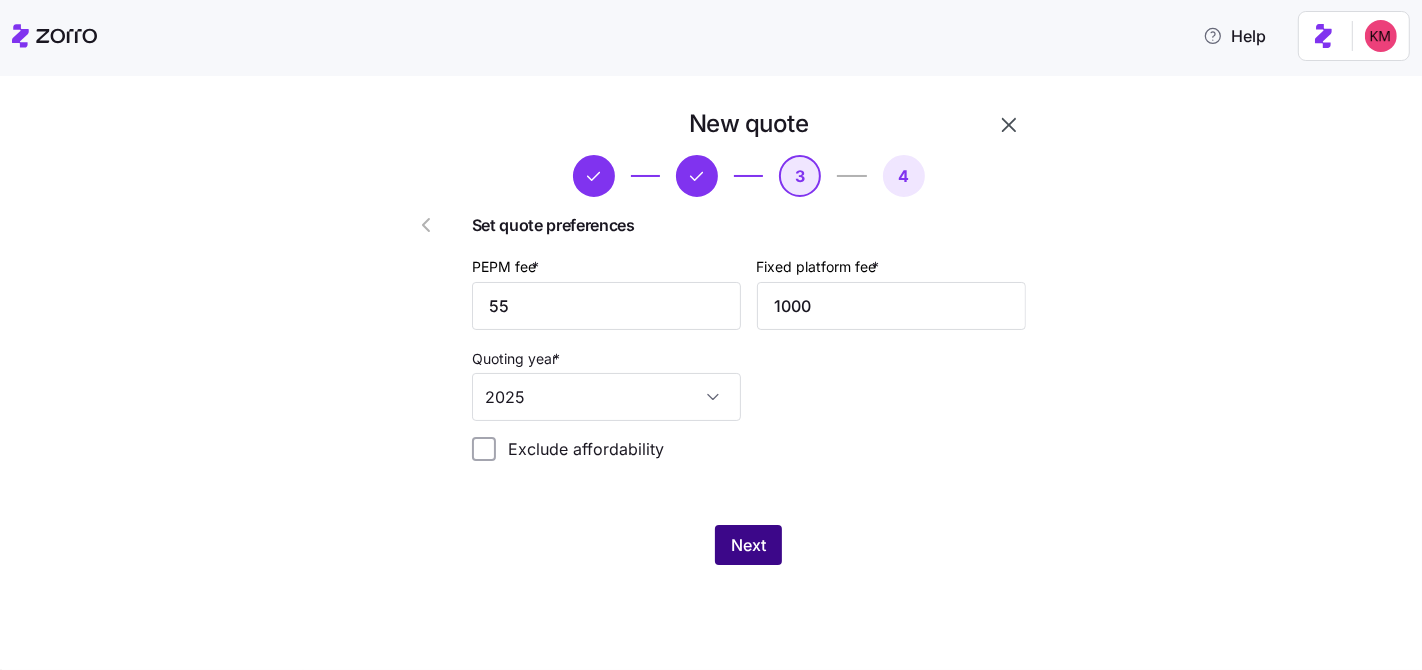click on "Next" at bounding box center [748, 545] 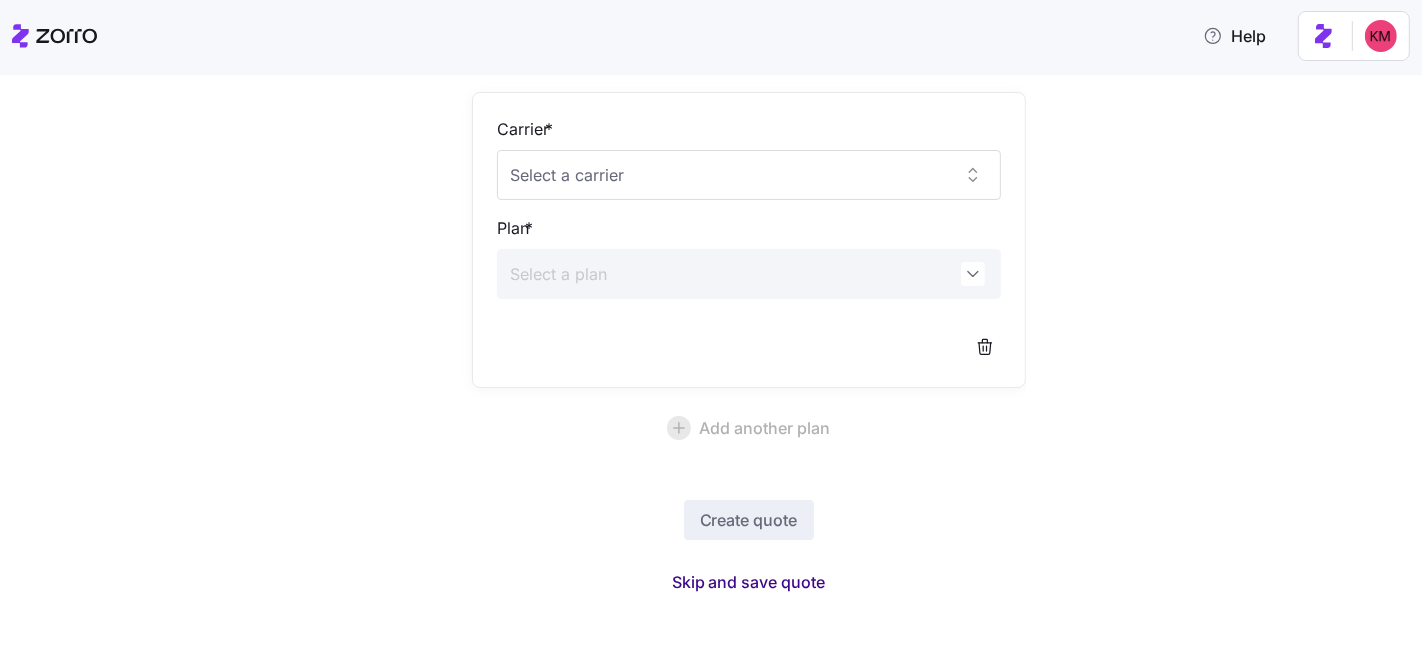 click on "Skip and save quote" at bounding box center (749, 582) 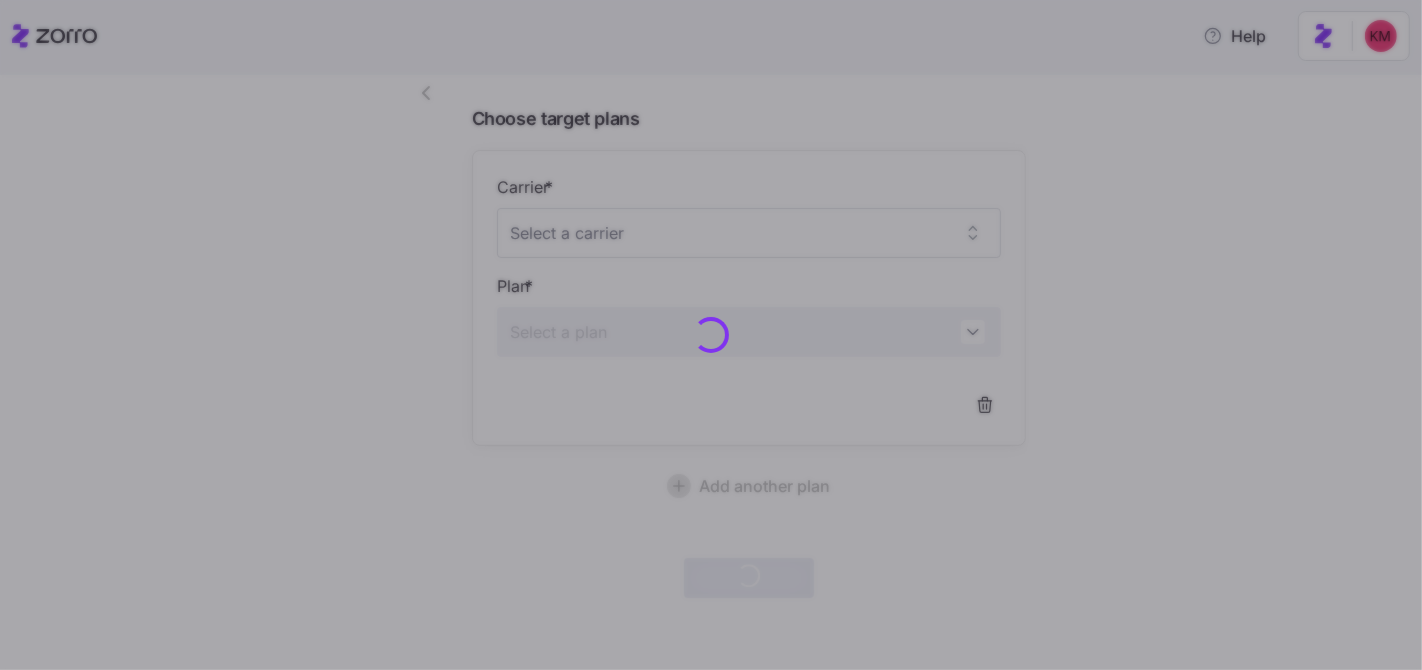 scroll, scrollTop: 130, scrollLeft: 0, axis: vertical 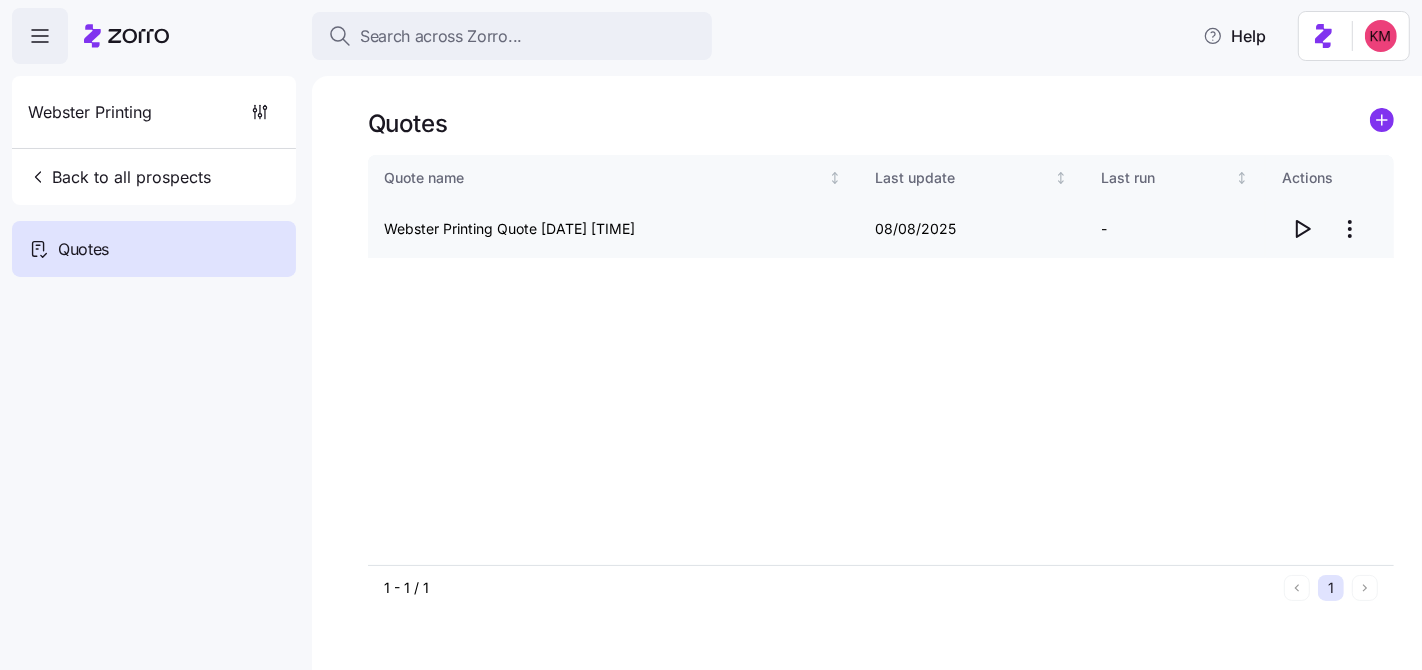 click 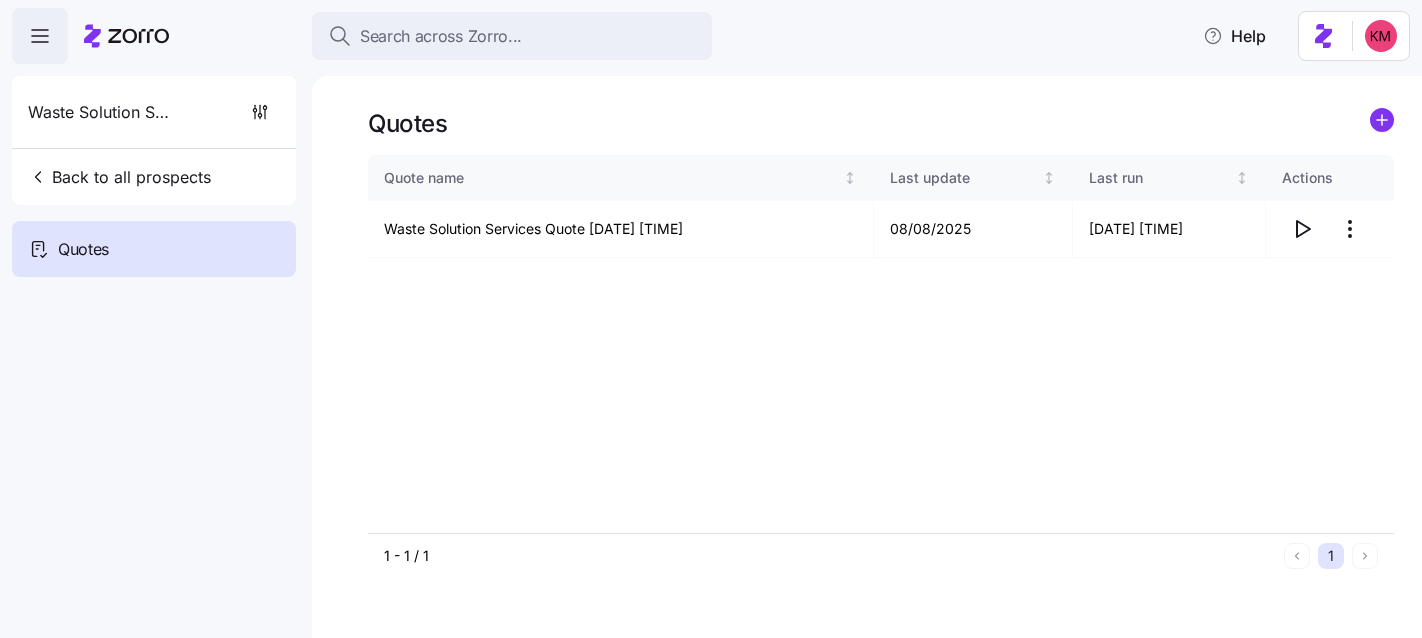 scroll, scrollTop: 0, scrollLeft: 0, axis: both 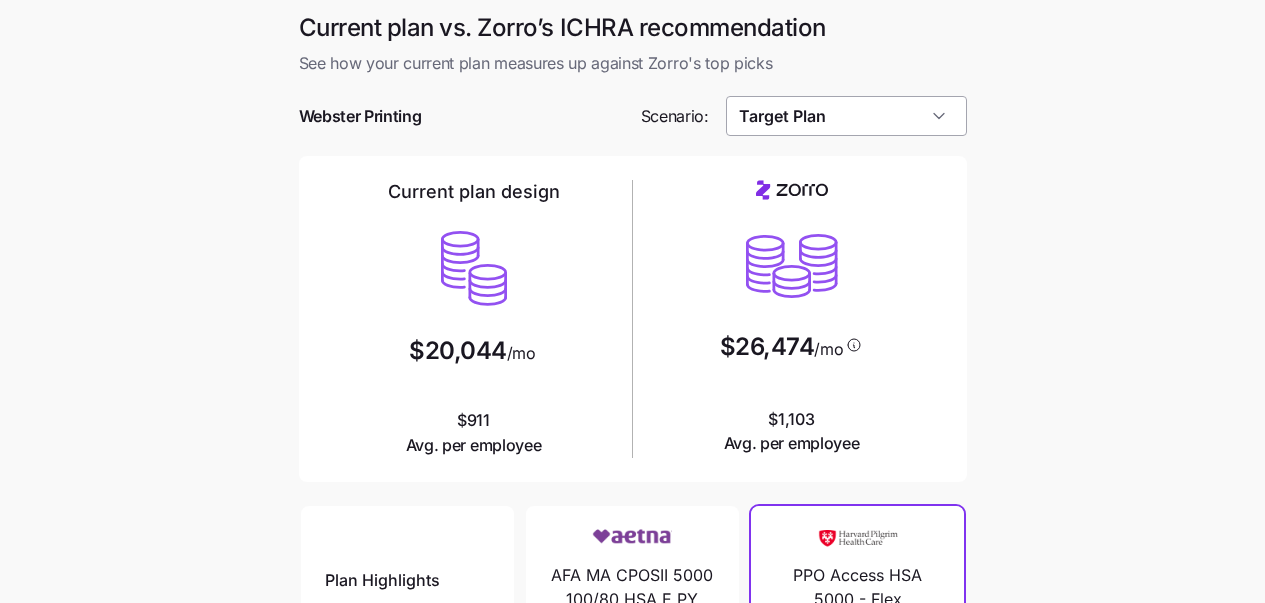 click on "Target Plan" at bounding box center [846, 116] 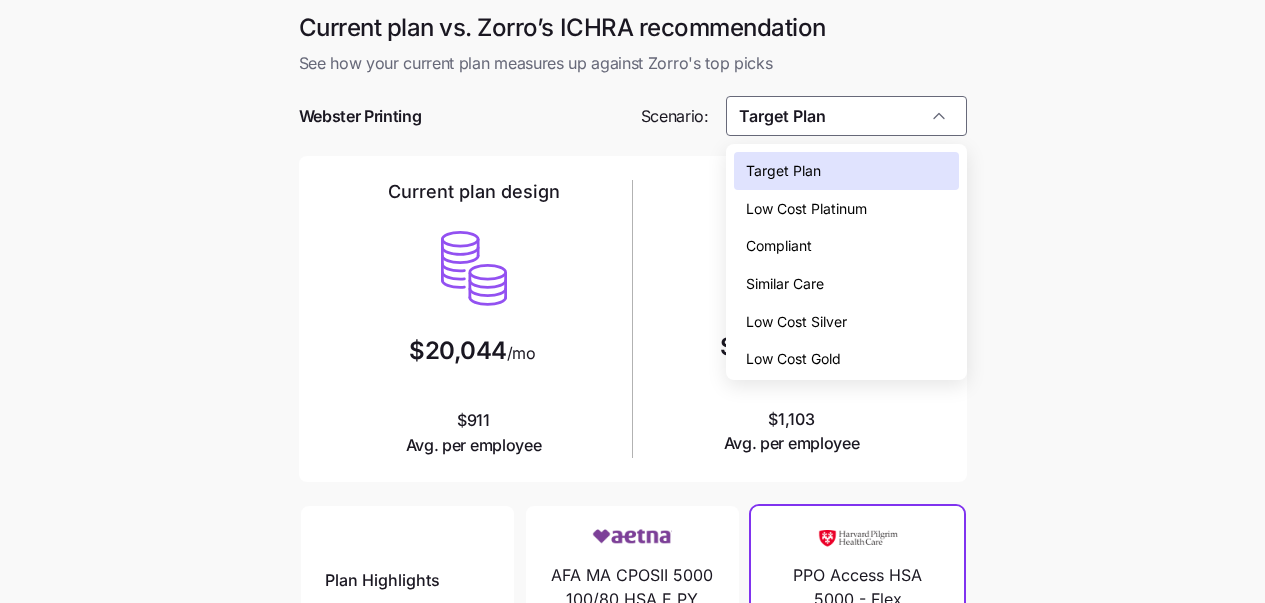 click on "Low Cost Silver" at bounding box center [846, 322] 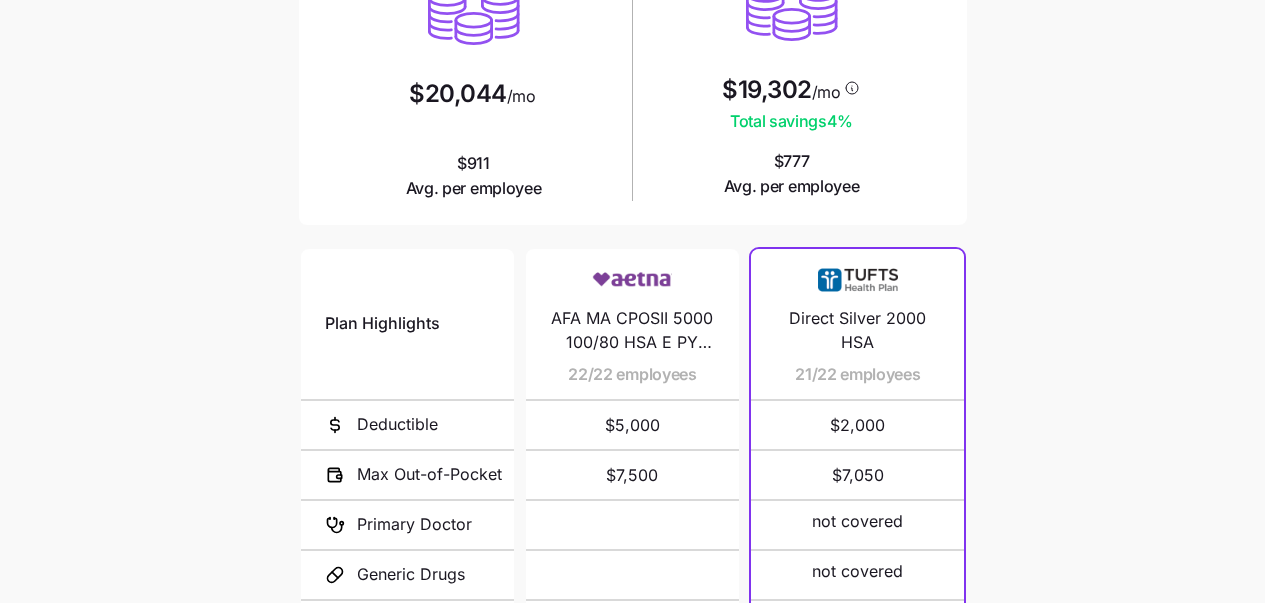 scroll, scrollTop: 0, scrollLeft: 0, axis: both 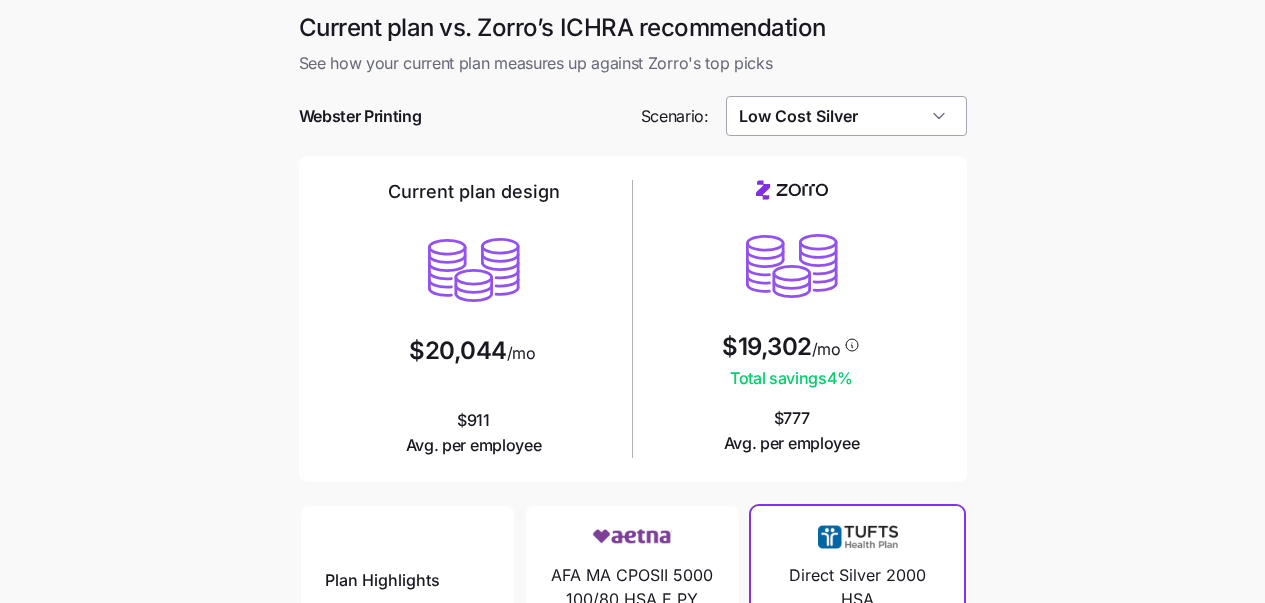 click on "Low Cost Silver" at bounding box center [846, 116] 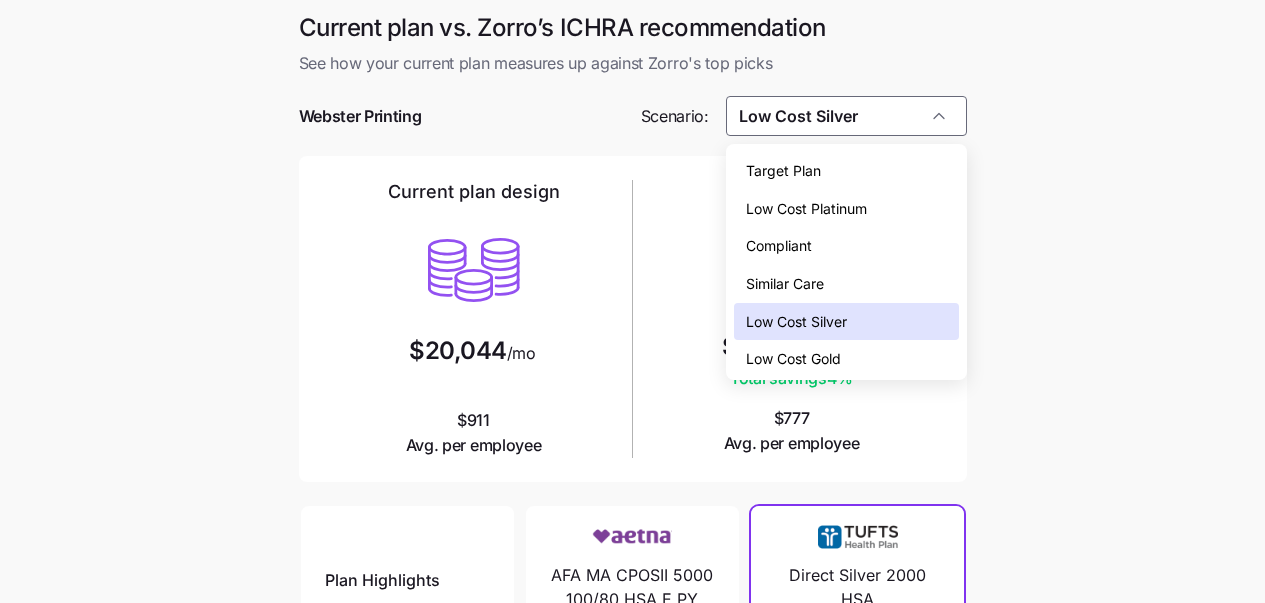 click on "Low Cost Gold" at bounding box center [846, 359] 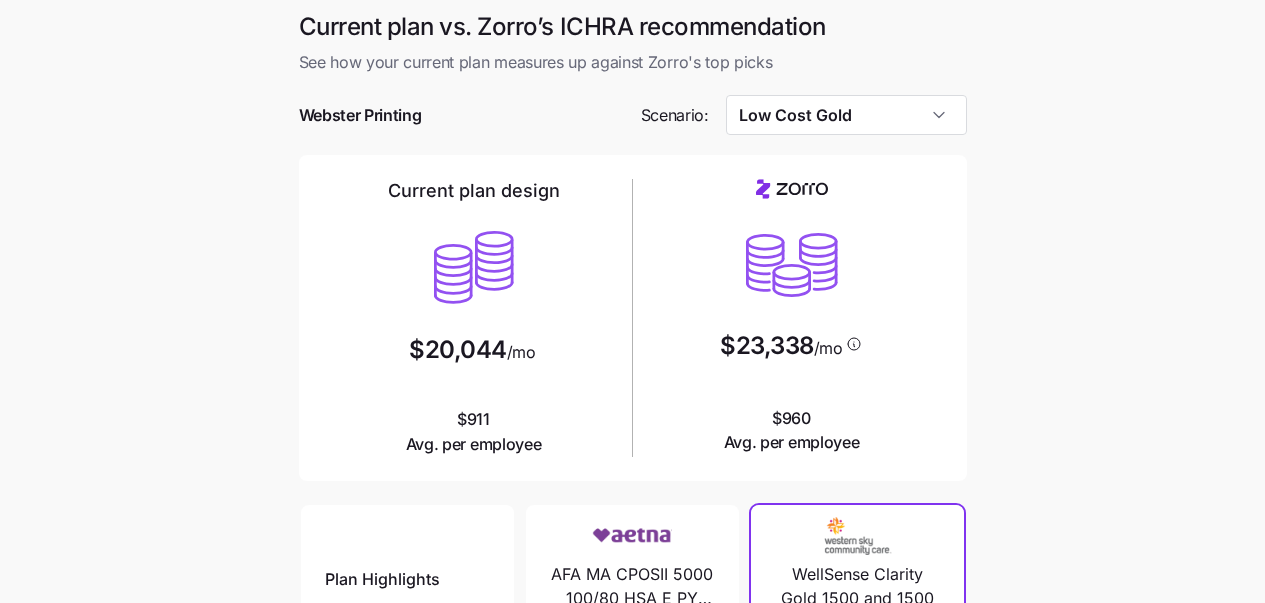 scroll, scrollTop: 0, scrollLeft: 0, axis: both 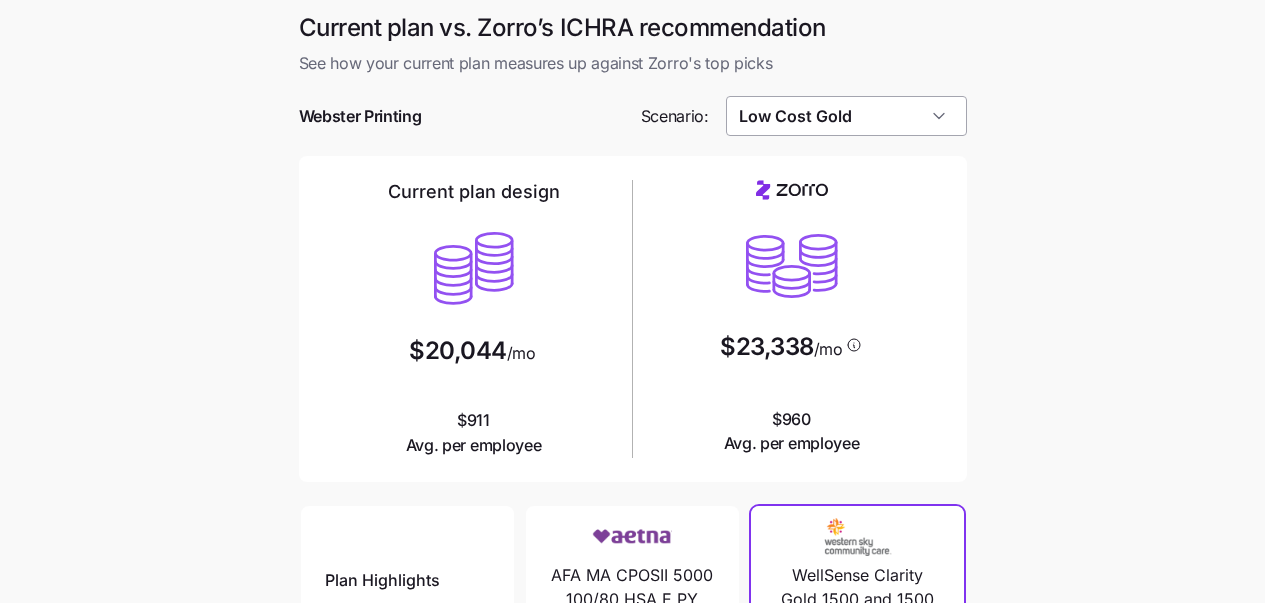 click on "Low Cost Gold" at bounding box center [846, 116] 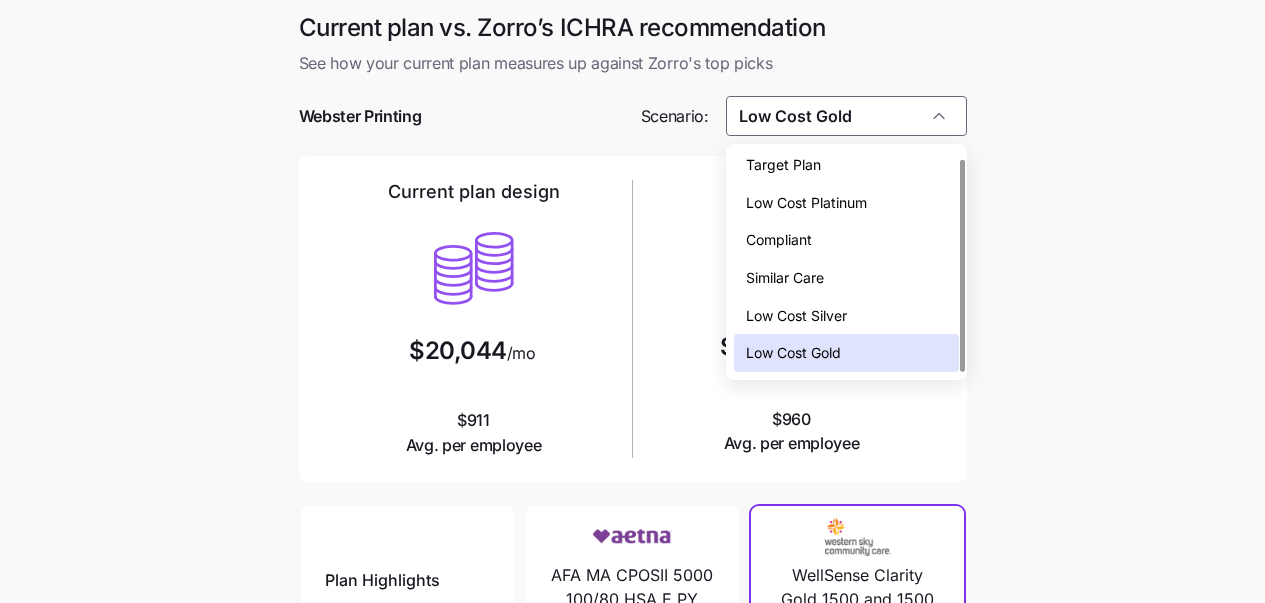 click on "Low Cost Silver" at bounding box center [846, 316] 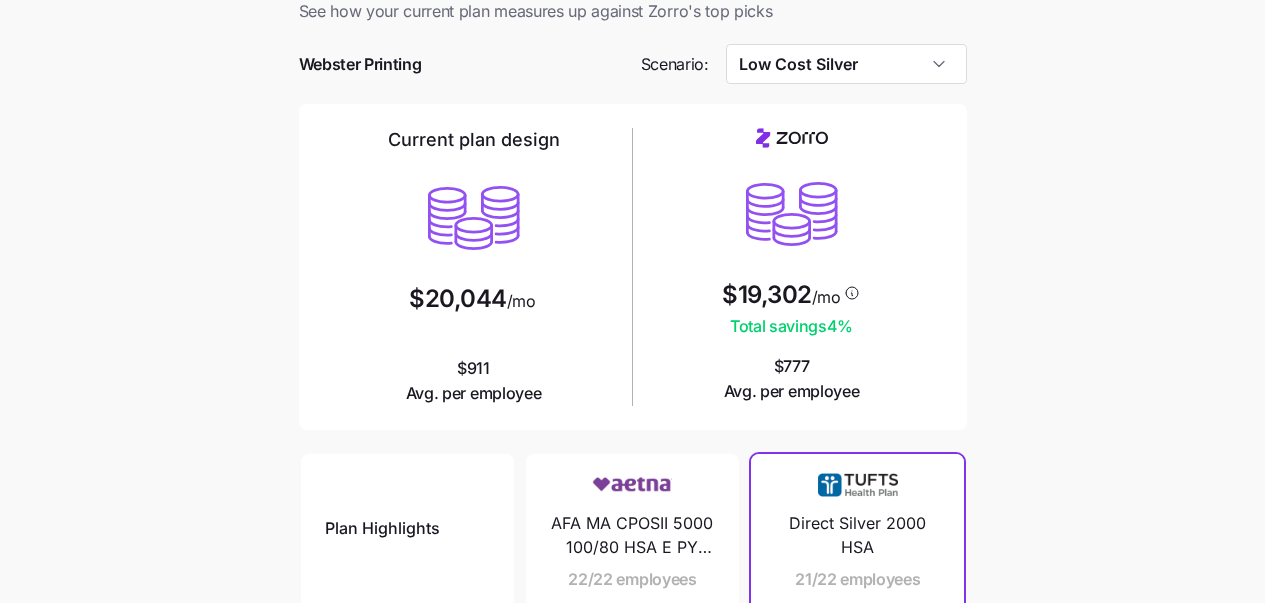 scroll, scrollTop: 0, scrollLeft: 0, axis: both 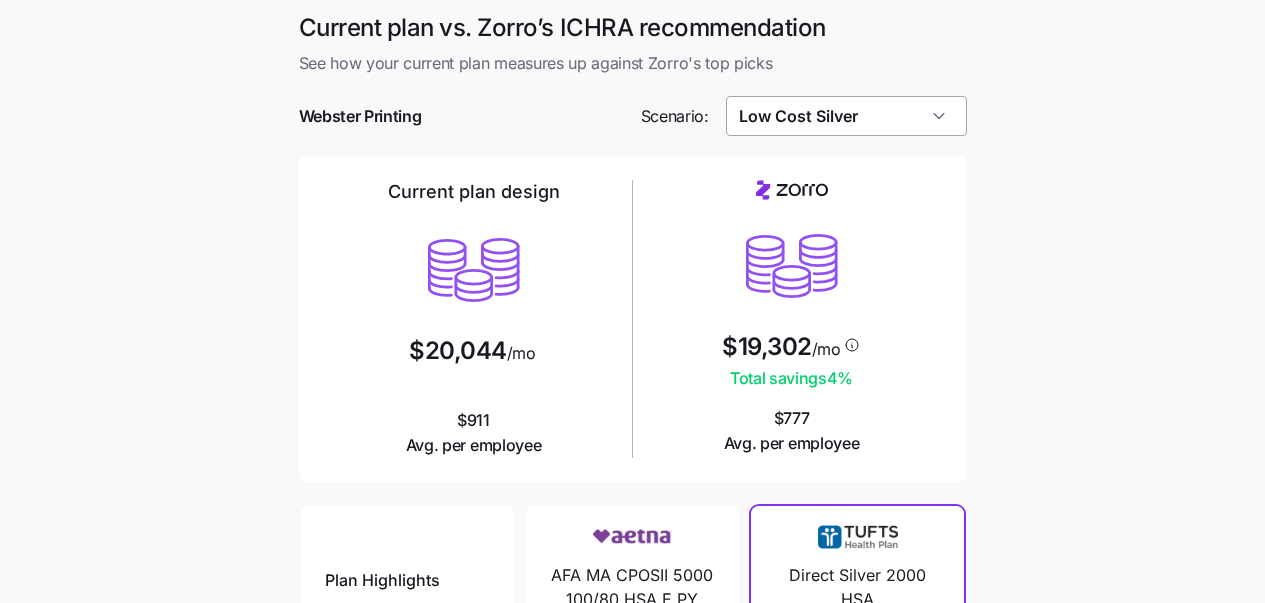 click on "Low Cost Silver" at bounding box center [846, 116] 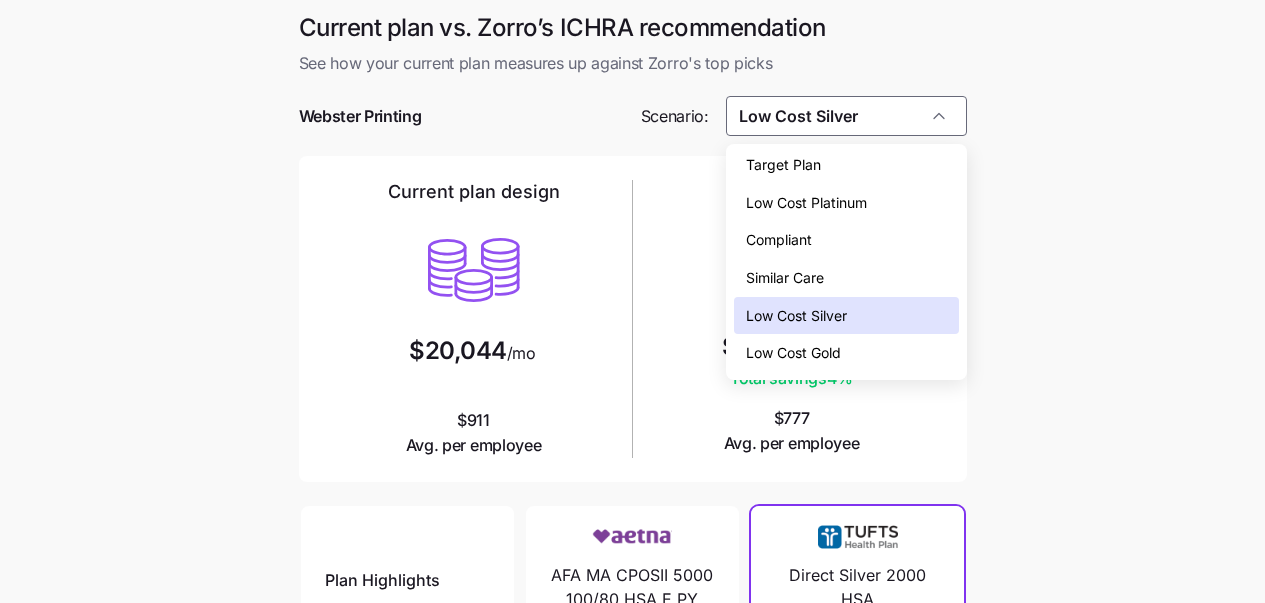 click on "Similar Care" at bounding box center (846, 278) 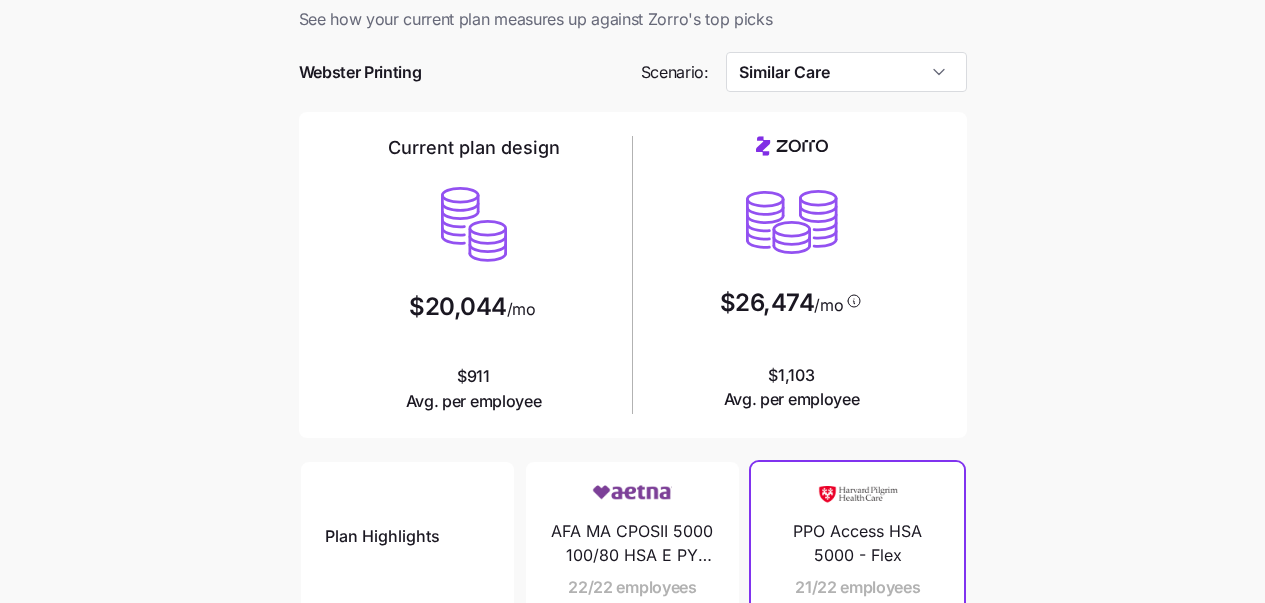 scroll, scrollTop: 0, scrollLeft: 0, axis: both 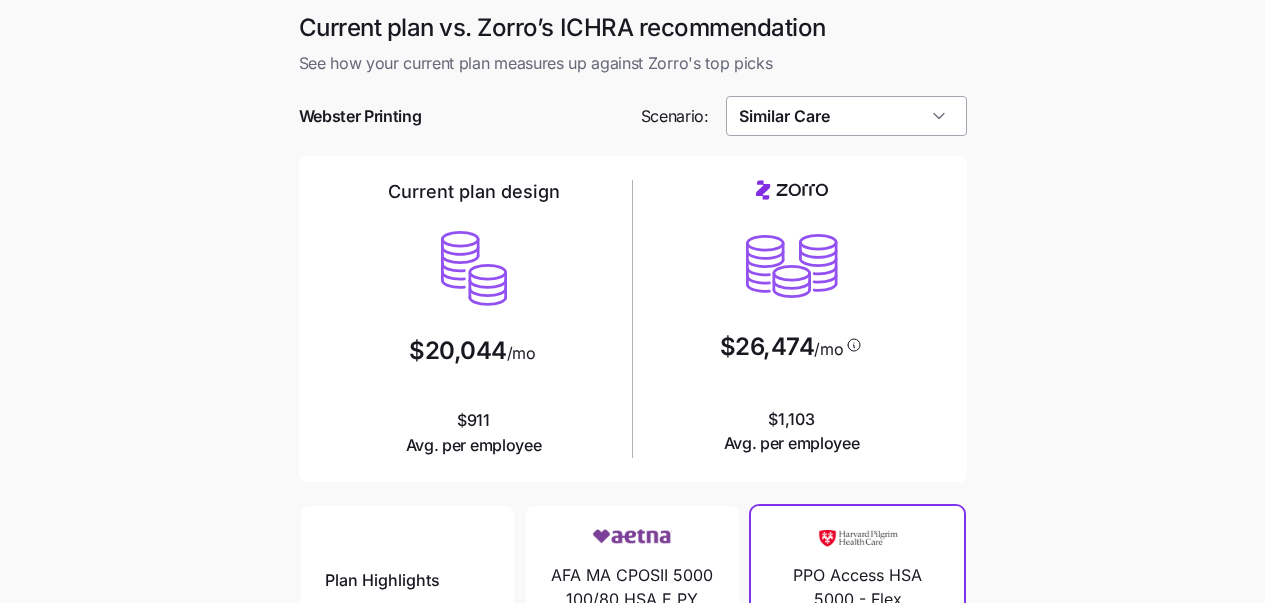 click on "Similar Care" at bounding box center [846, 116] 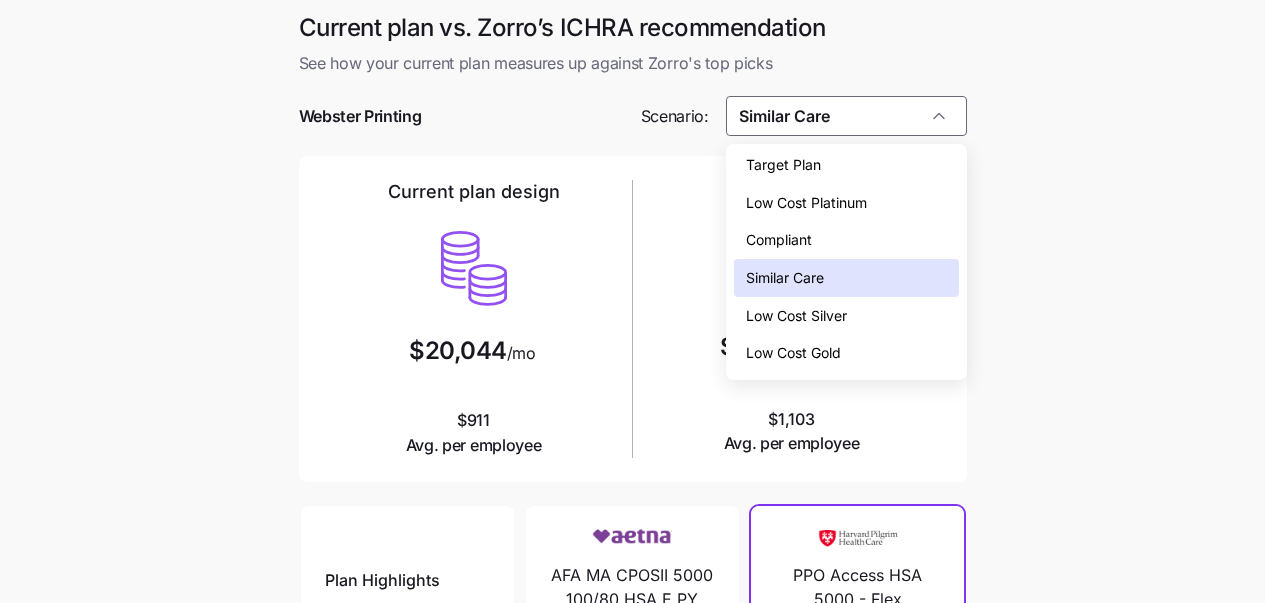 click on "Target Plan" at bounding box center [846, 165] 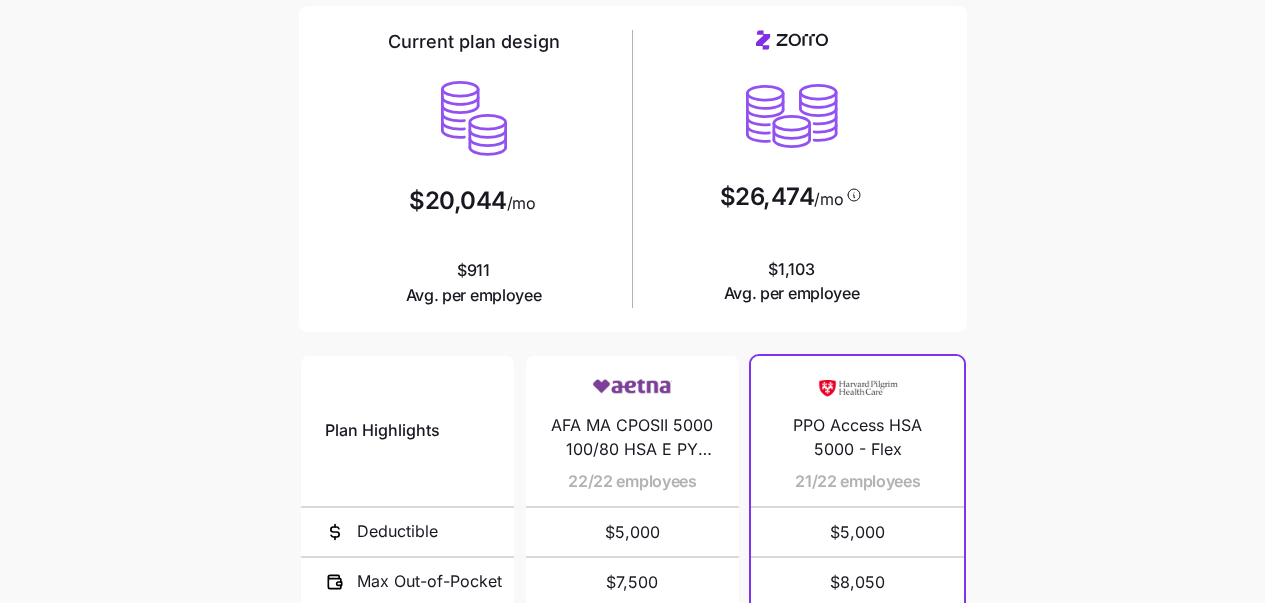 scroll, scrollTop: 150, scrollLeft: 0, axis: vertical 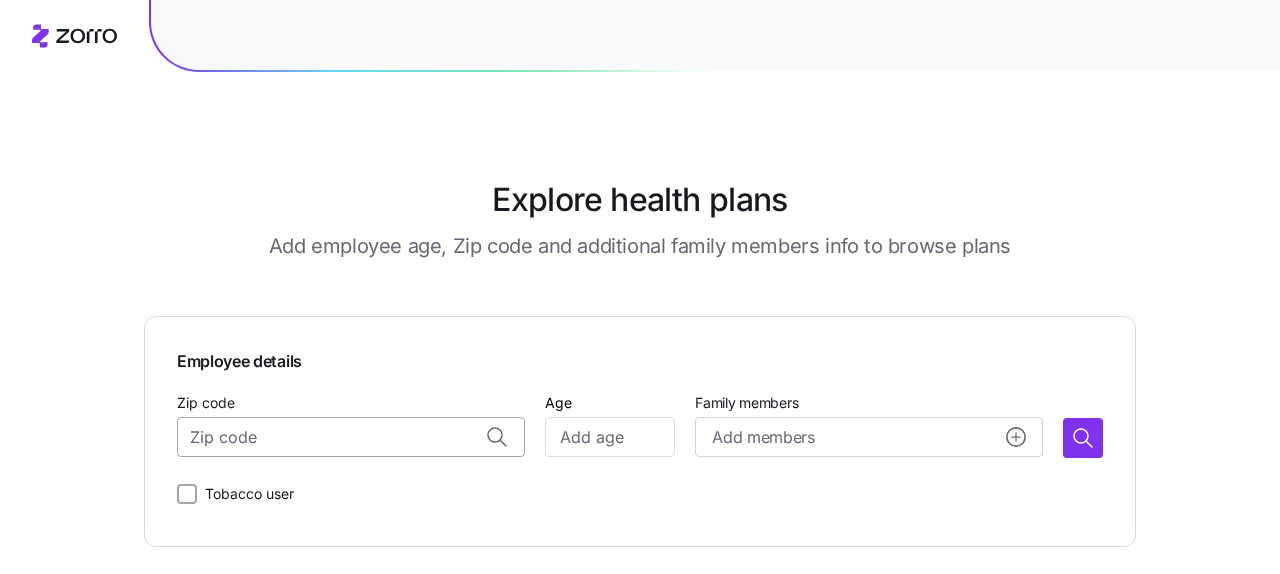click on "Zip code" at bounding box center (351, 437) 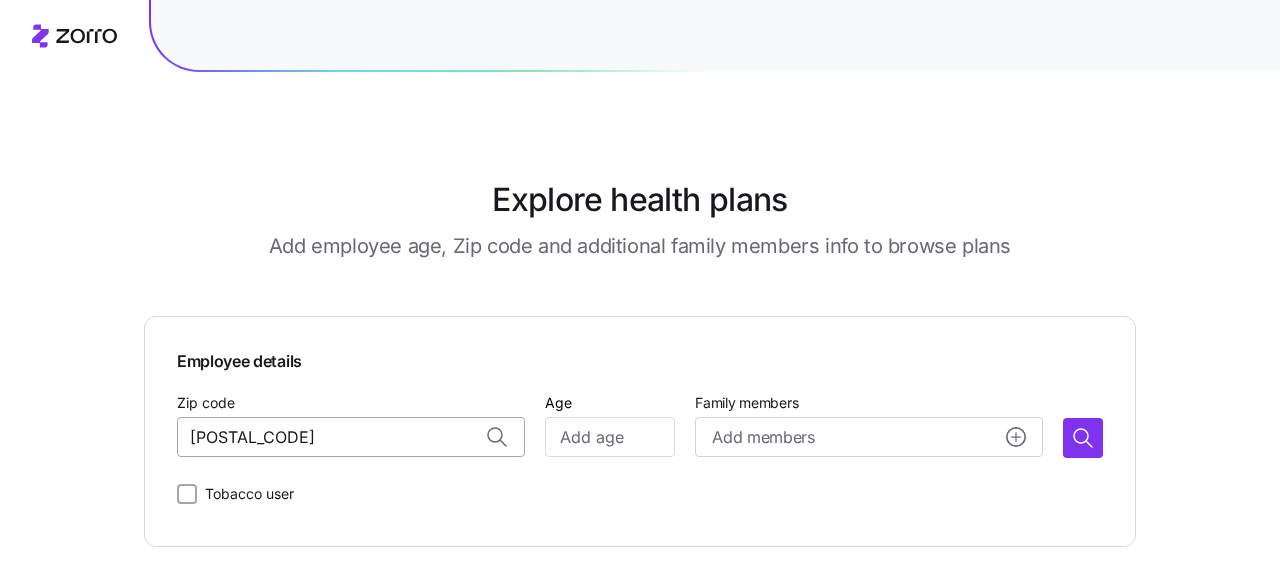 scroll, scrollTop: 0, scrollLeft: 0, axis: both 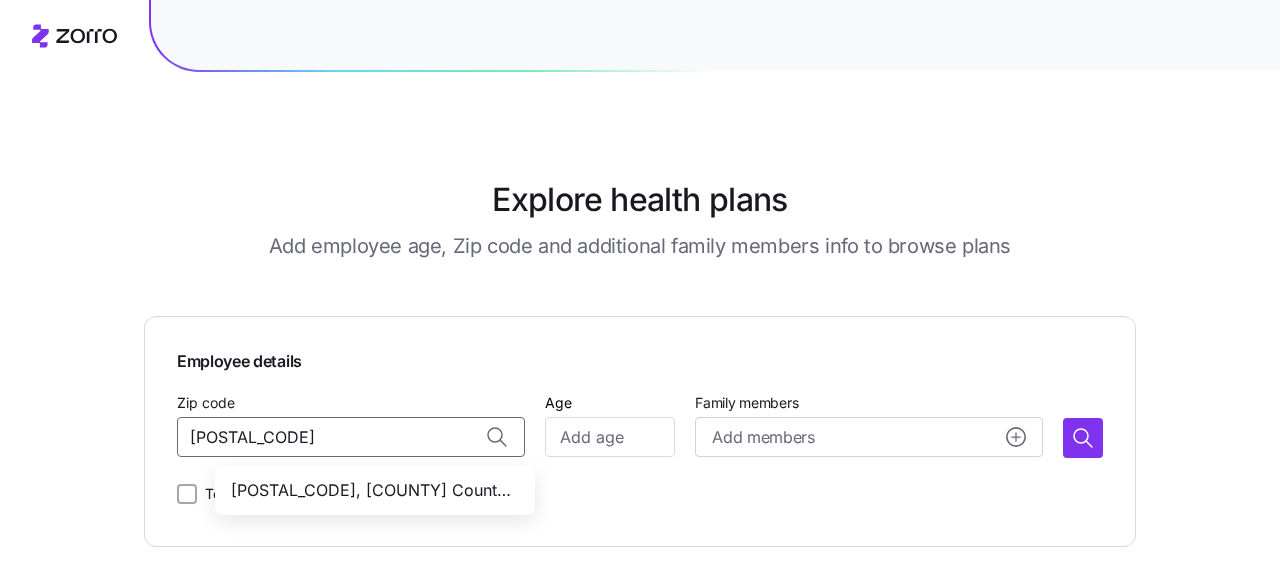 click on "[POSTAL_CODE], [COUNTY] County, [STATE]" at bounding box center [371, 490] 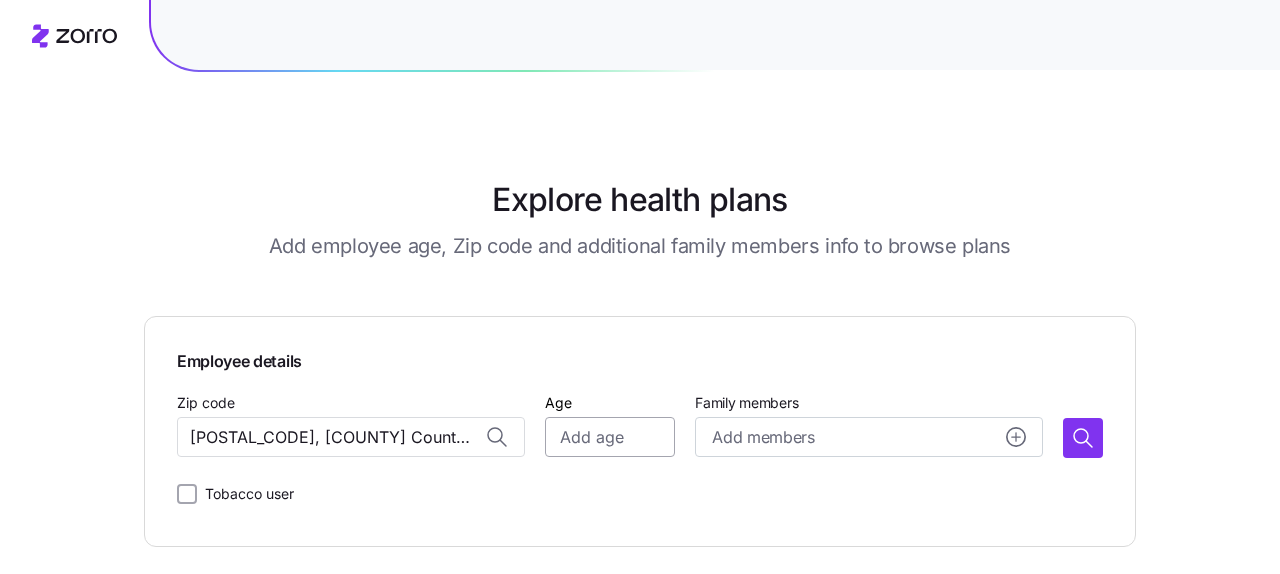 type on "[POSTAL_CODE], [COUNTY] County, [STATE]" 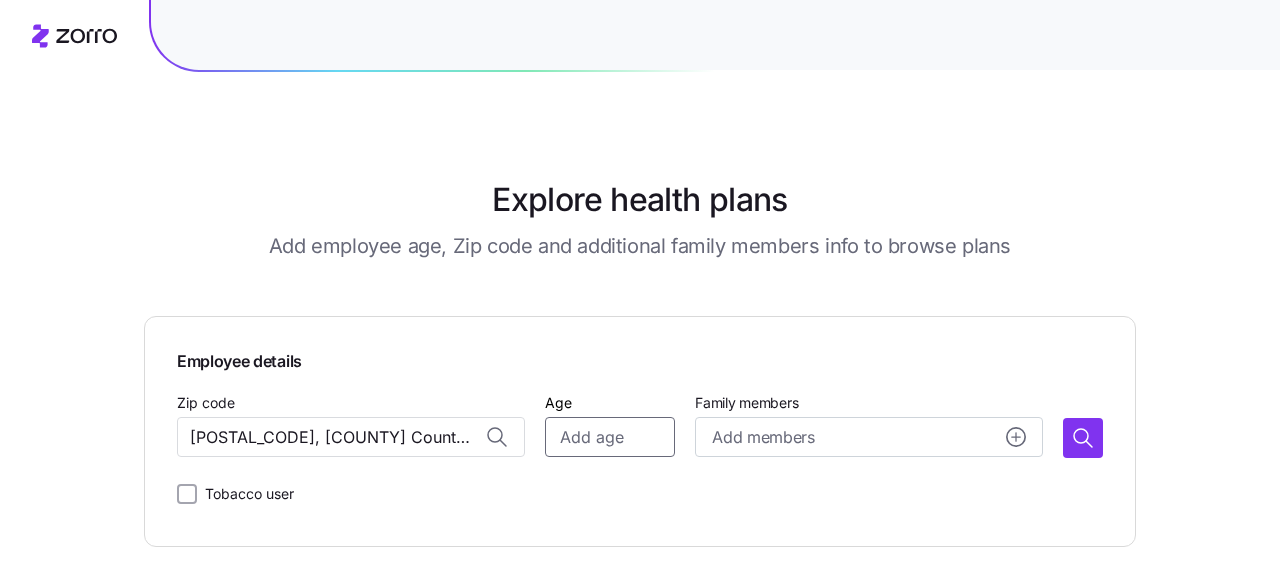 click on "Age" at bounding box center (610, 437) 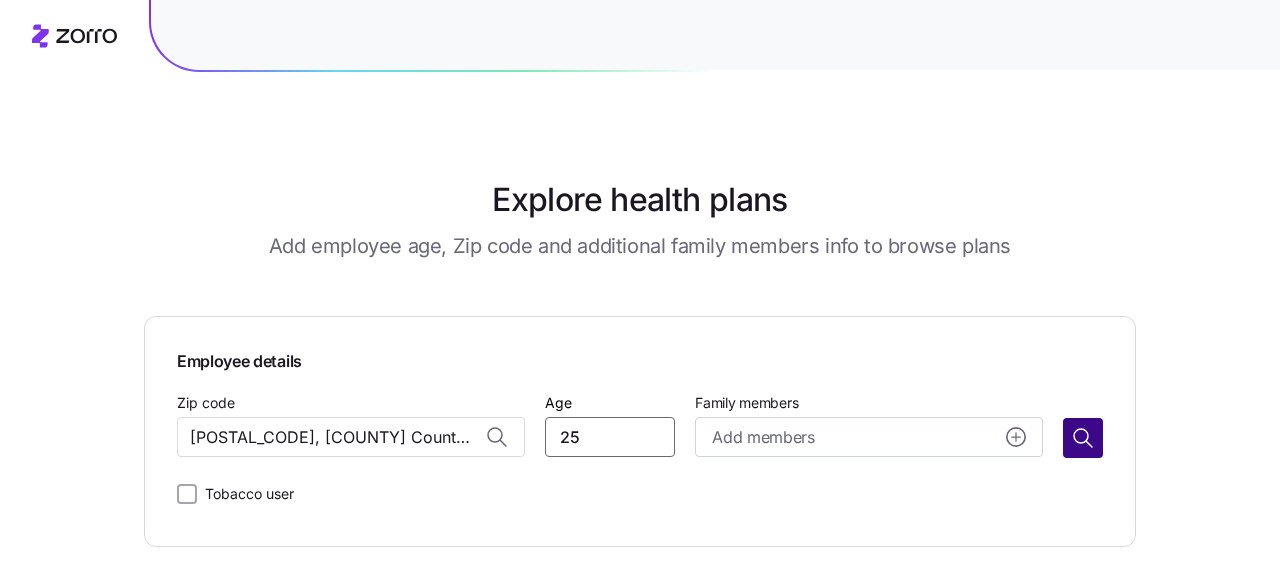 type on "25" 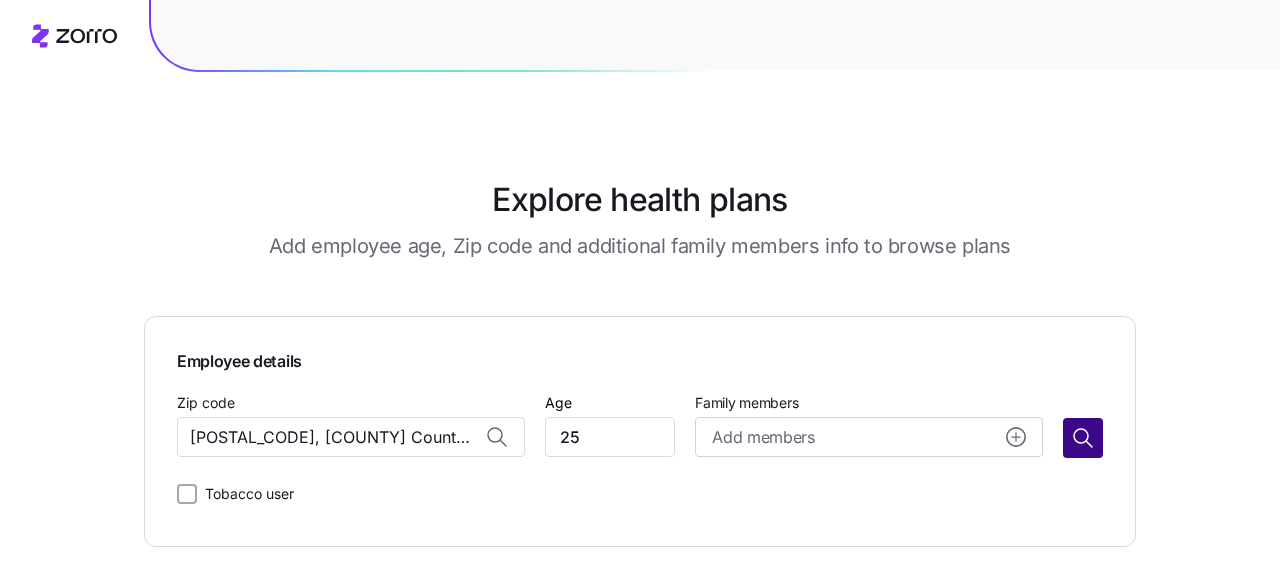 click 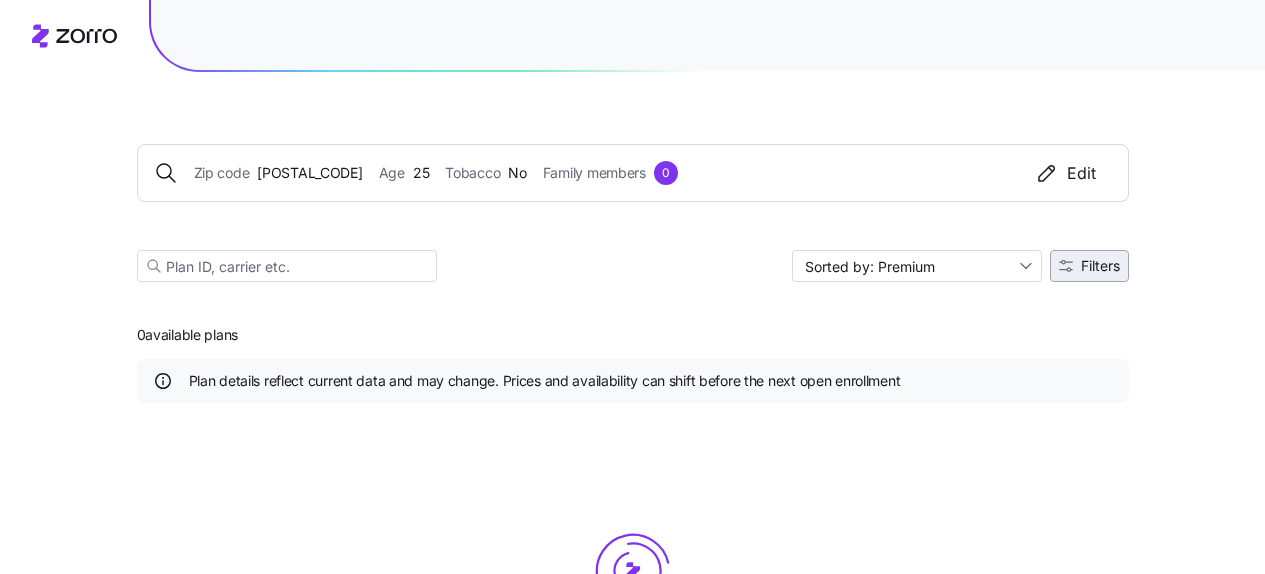 click on "Filters" at bounding box center [1100, 266] 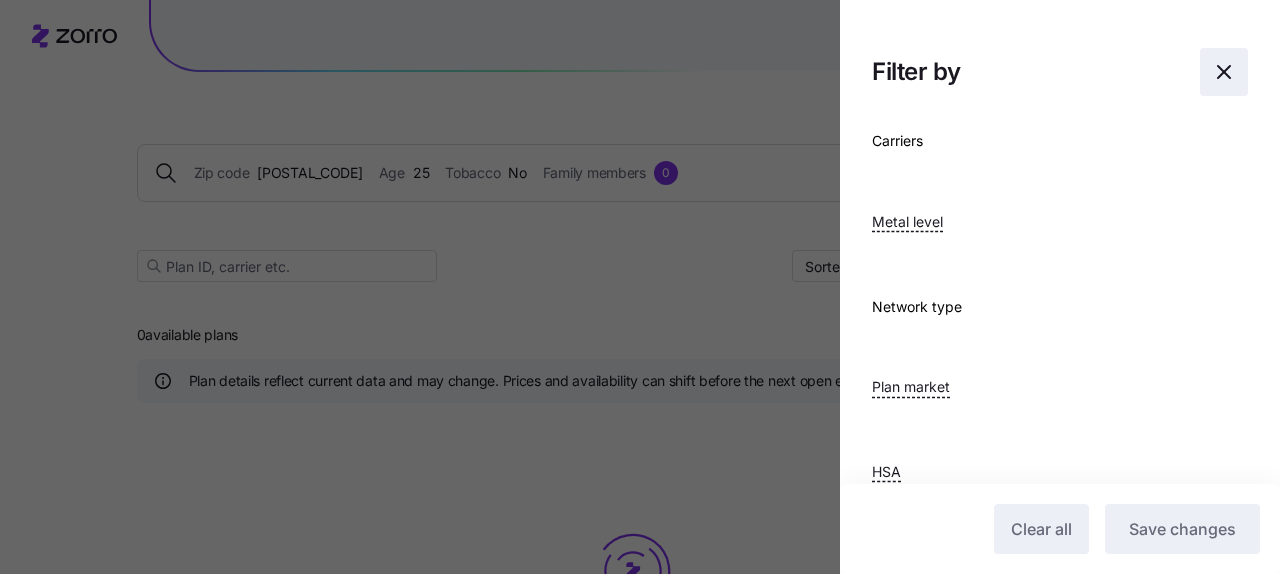 click 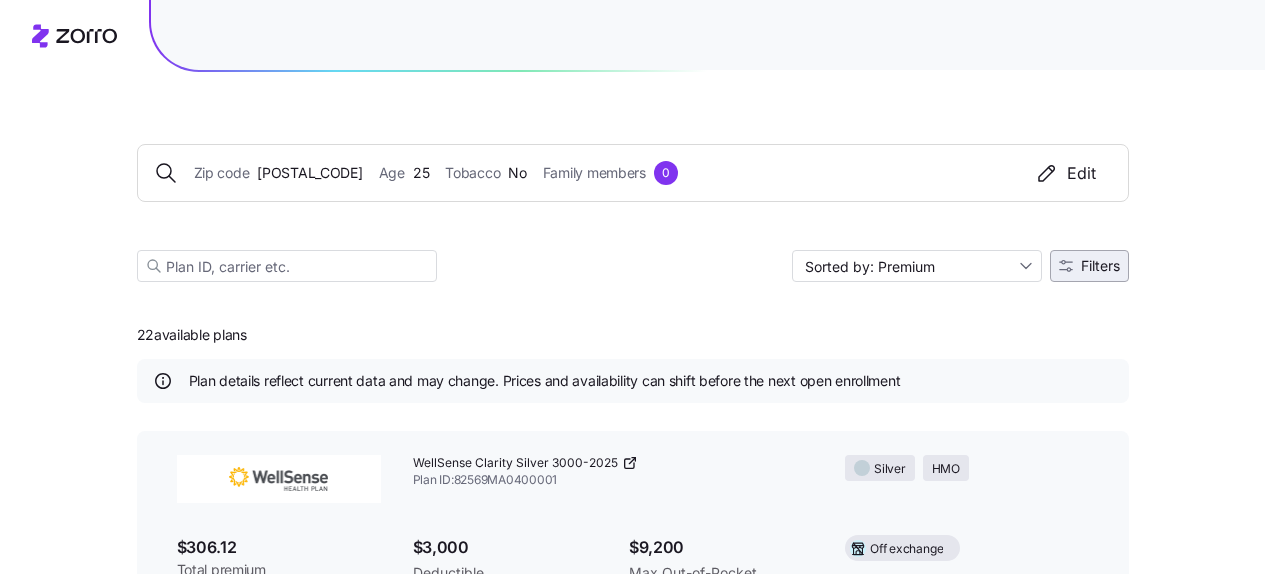 click on "Filters" at bounding box center [1089, 266] 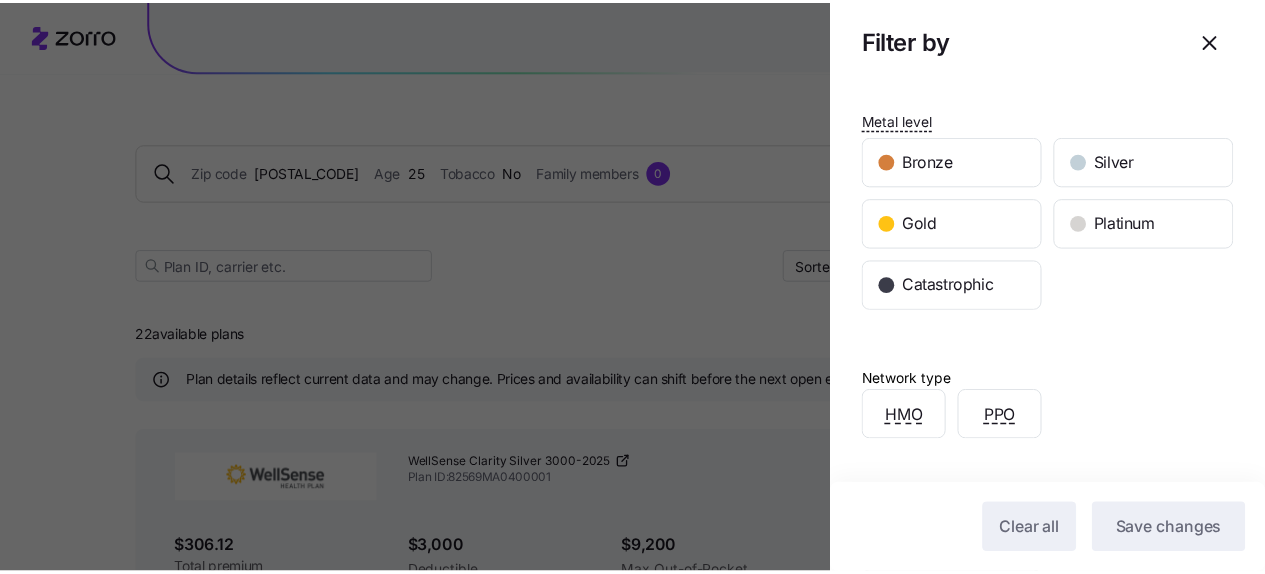 scroll, scrollTop: 0, scrollLeft: 0, axis: both 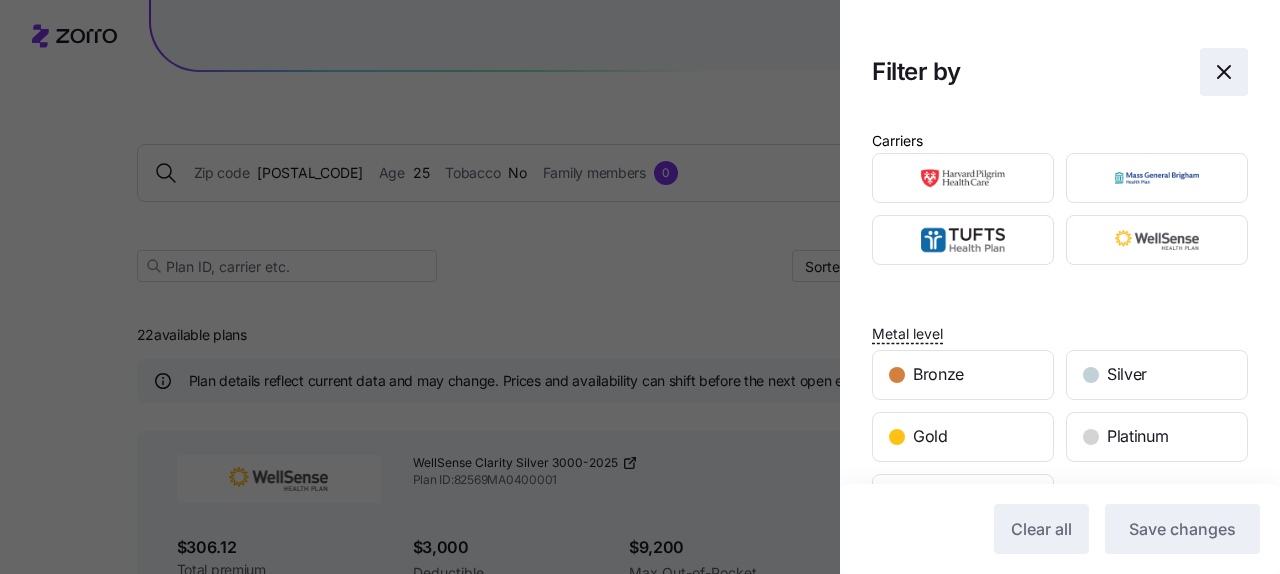 click 